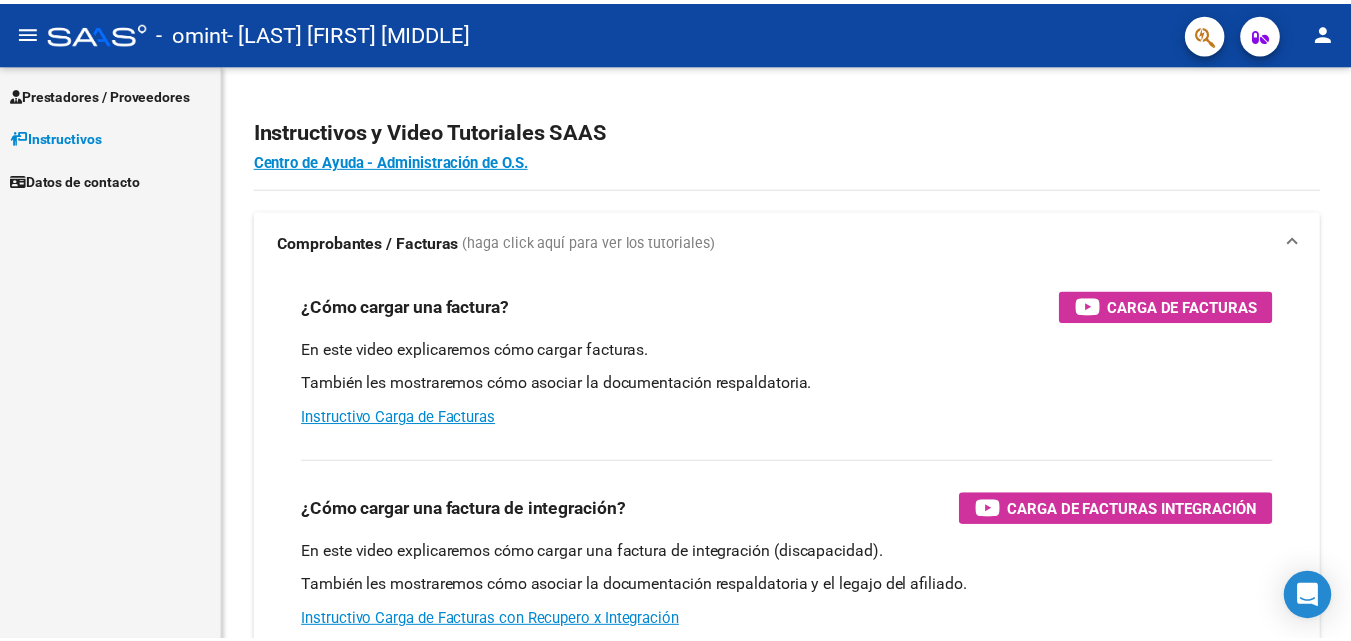 scroll, scrollTop: 0, scrollLeft: 0, axis: both 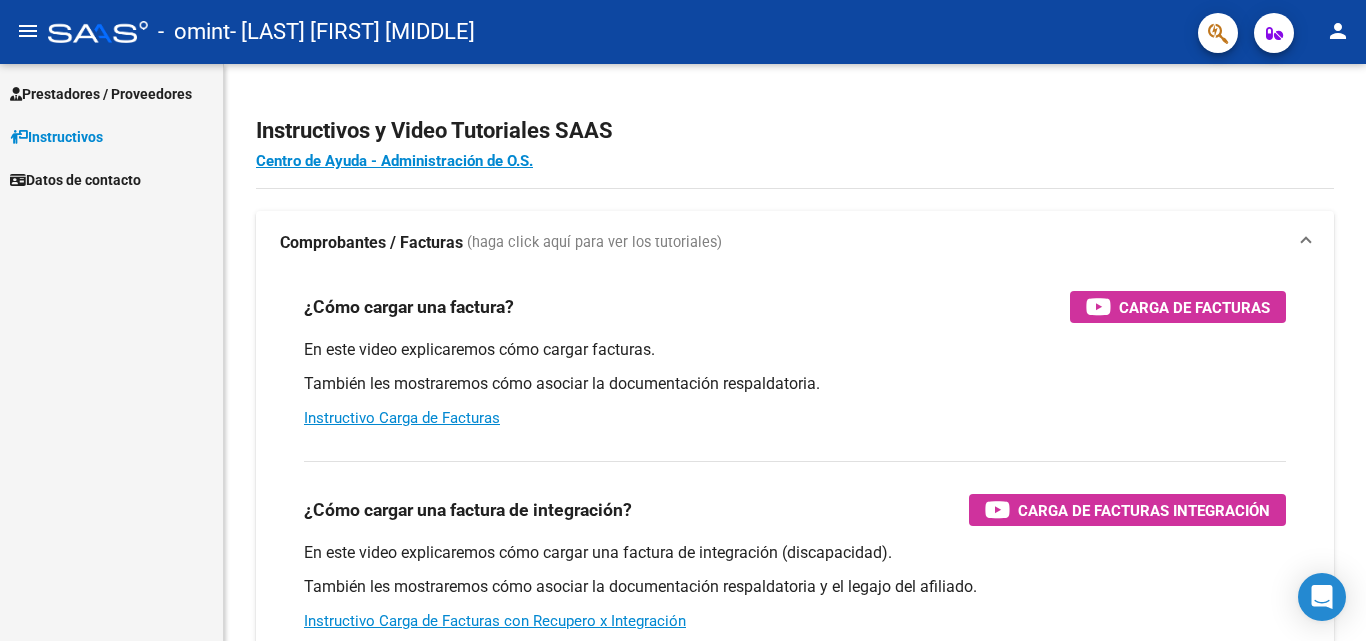 click on "person" 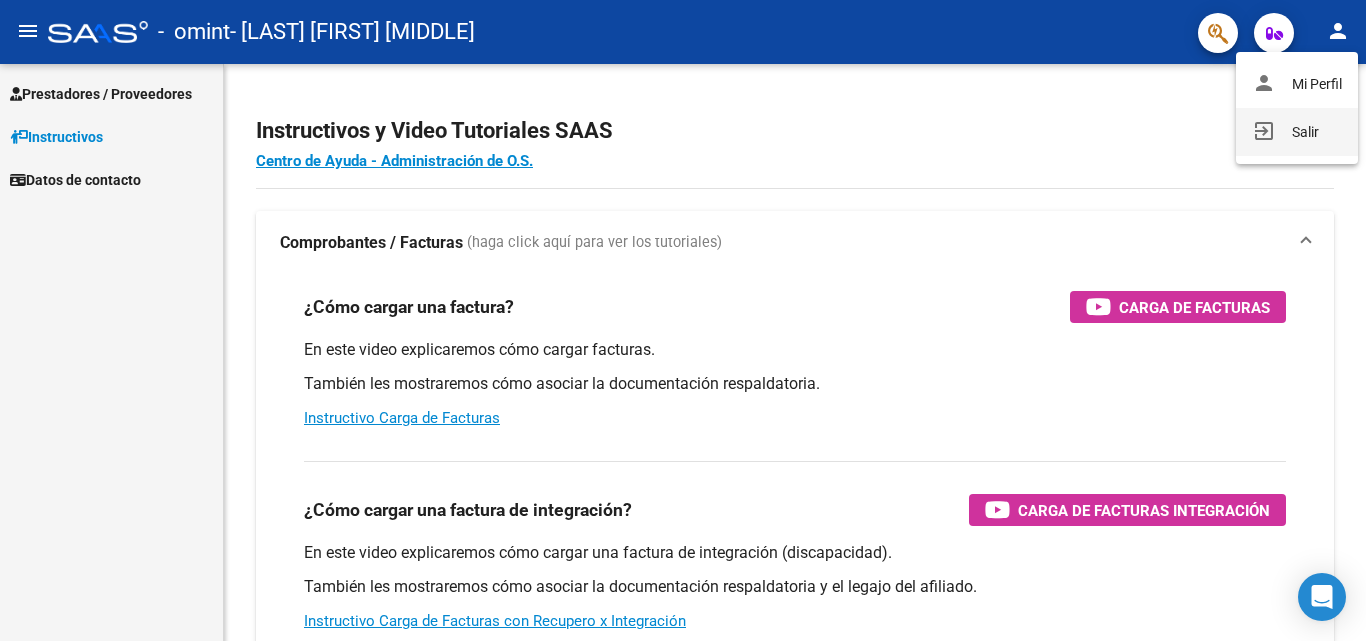 click on "exit_to_app  Salir" at bounding box center (1297, 132) 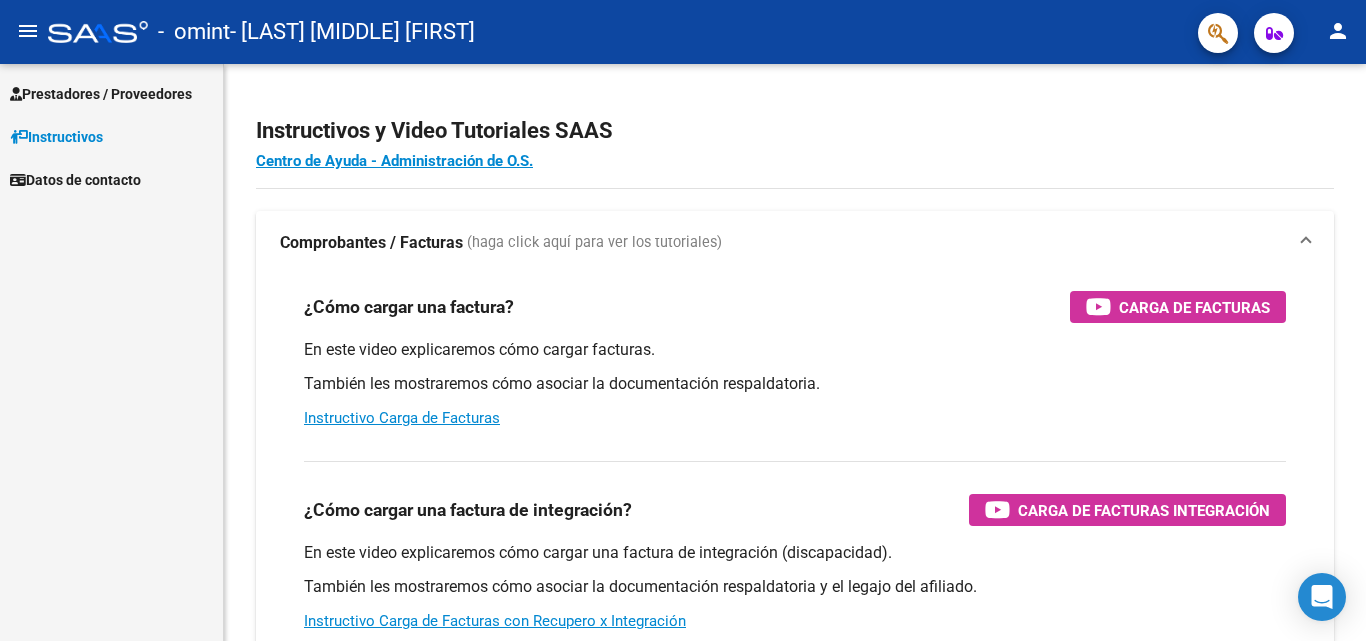 scroll, scrollTop: 0, scrollLeft: 0, axis: both 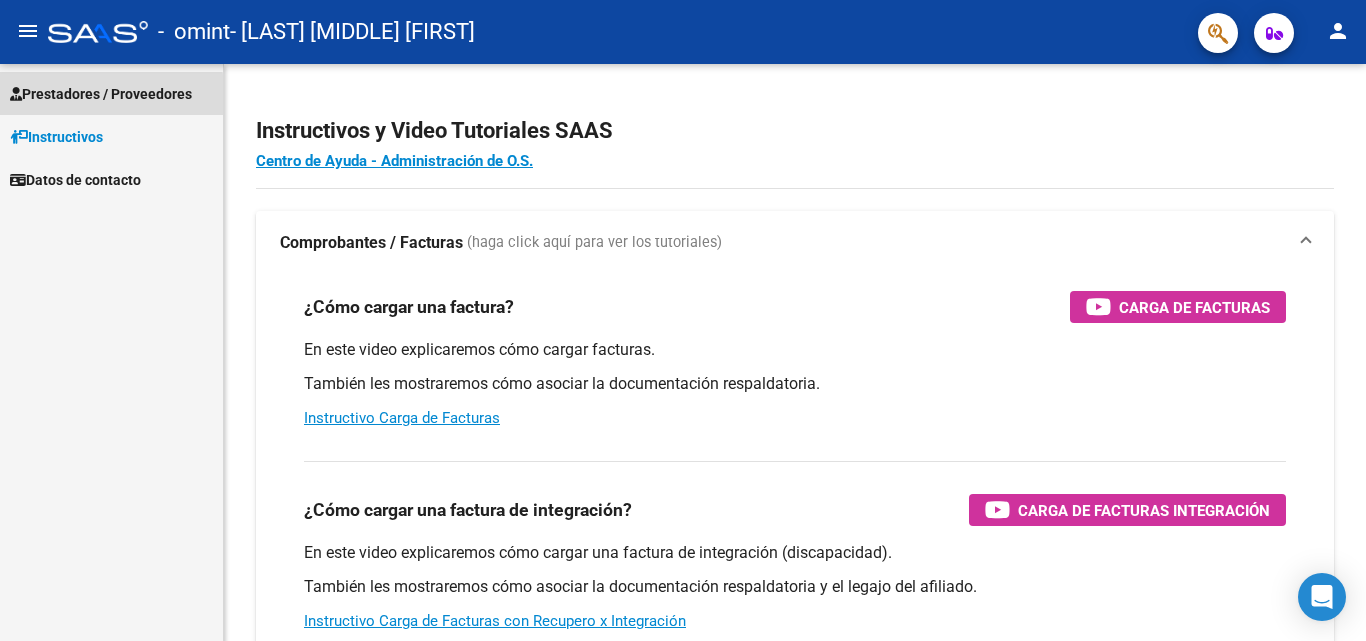 click on "Prestadores / Proveedores" at bounding box center [101, 94] 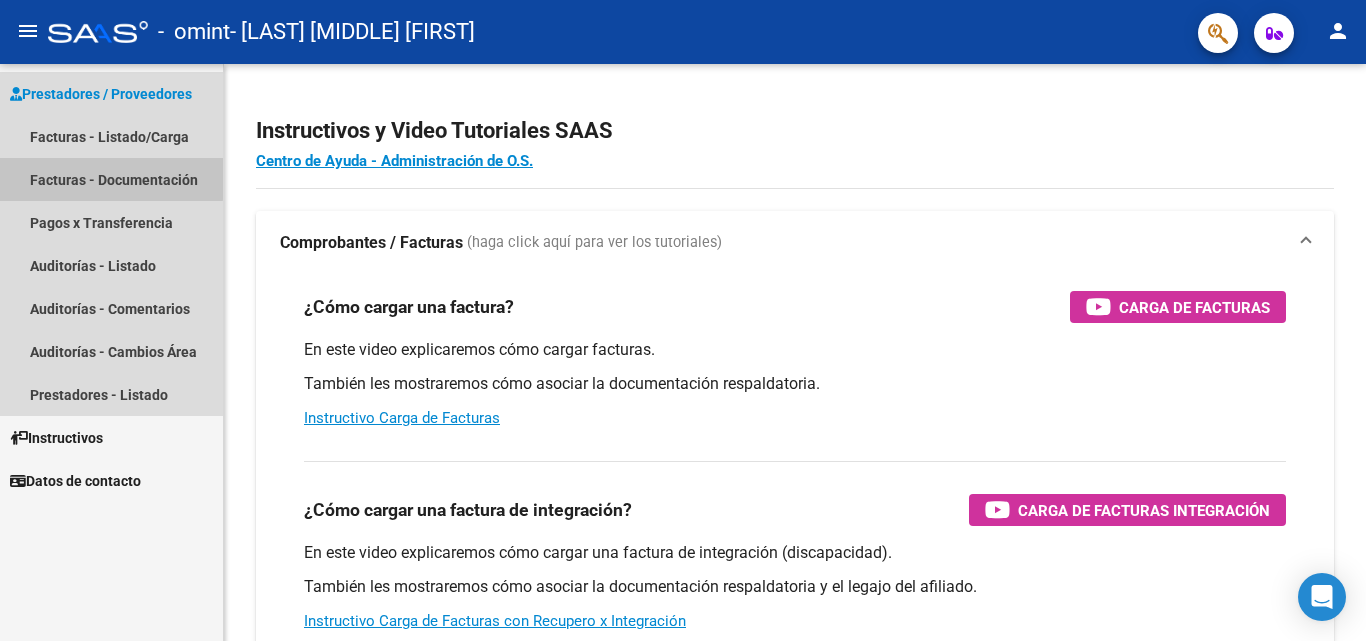 click on "Facturas - Documentación" at bounding box center [111, 179] 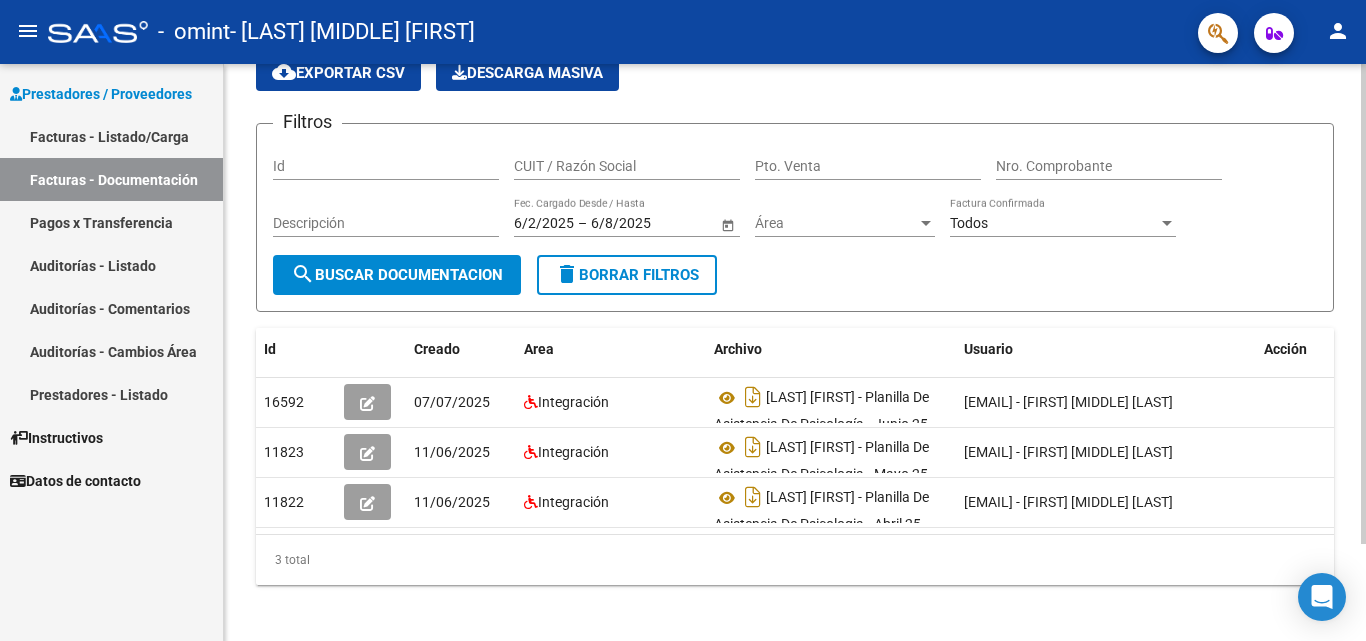 scroll, scrollTop: 116, scrollLeft: 0, axis: vertical 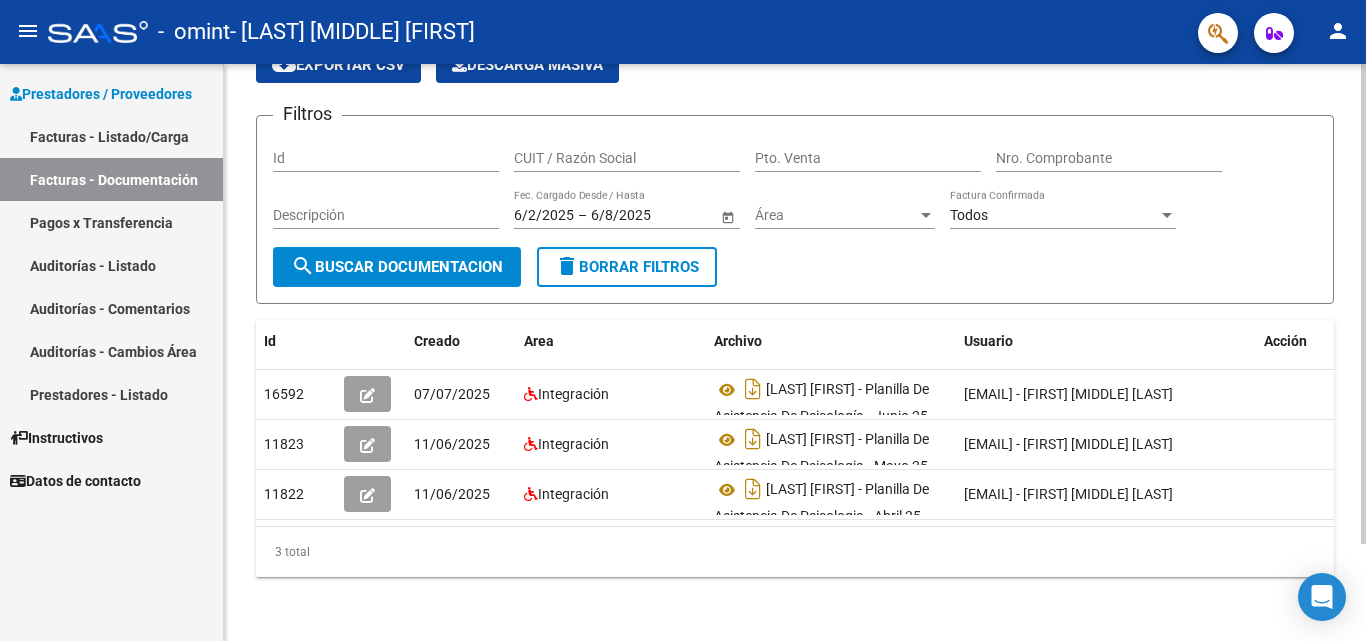 click 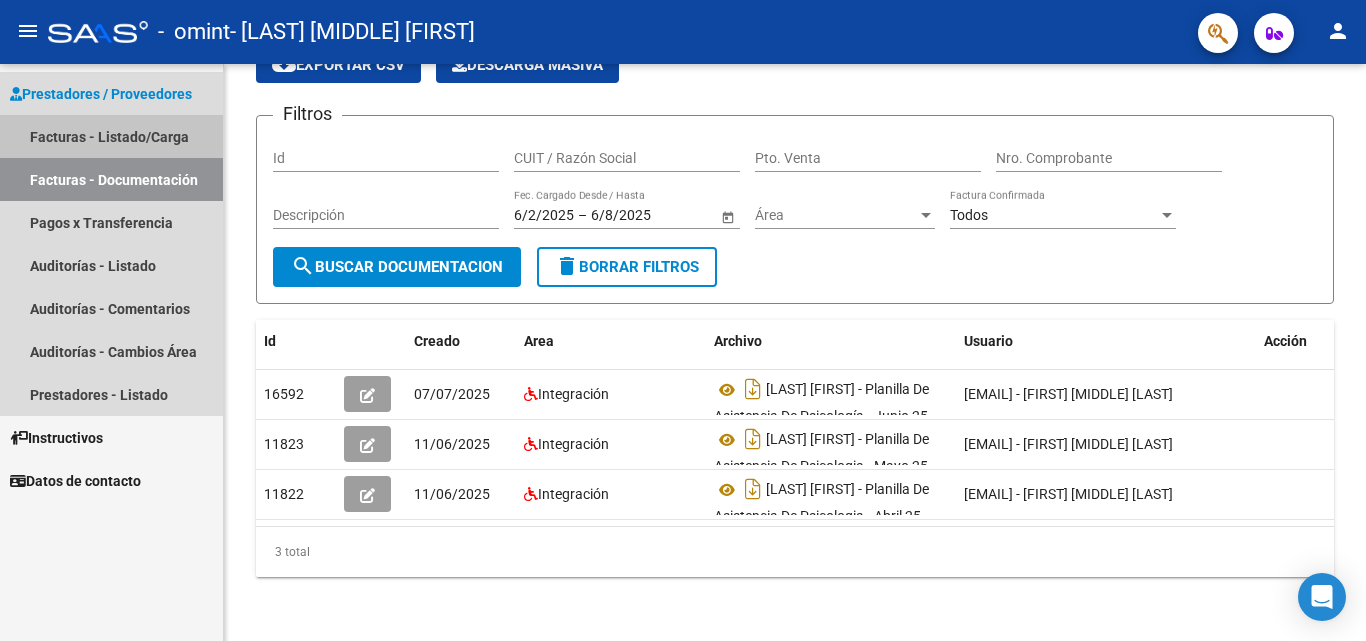 click on "Facturas - Listado/Carga" at bounding box center [111, 136] 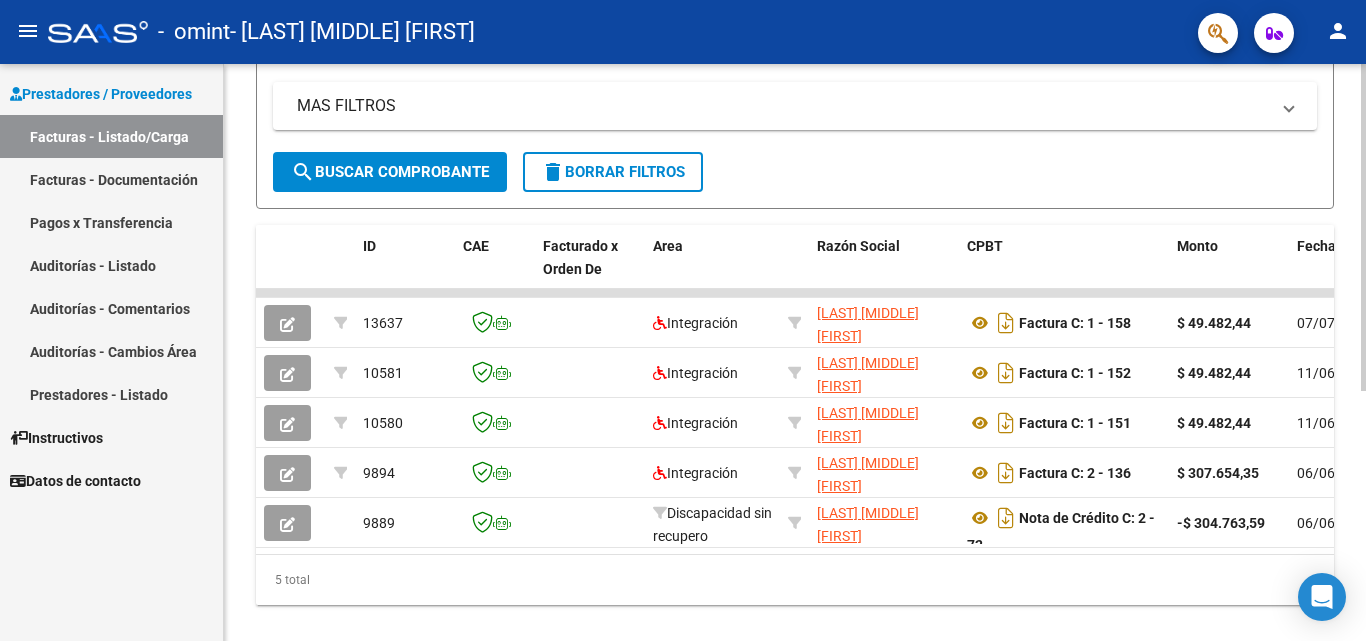 scroll, scrollTop: 441, scrollLeft: 0, axis: vertical 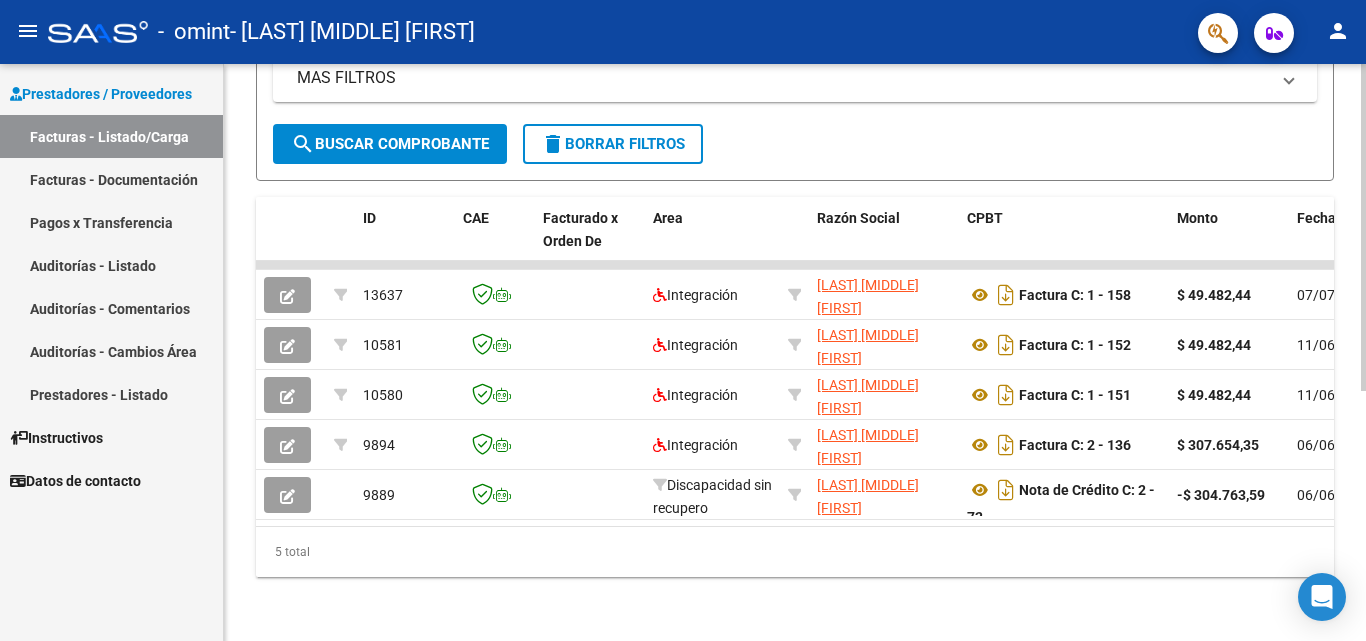 click 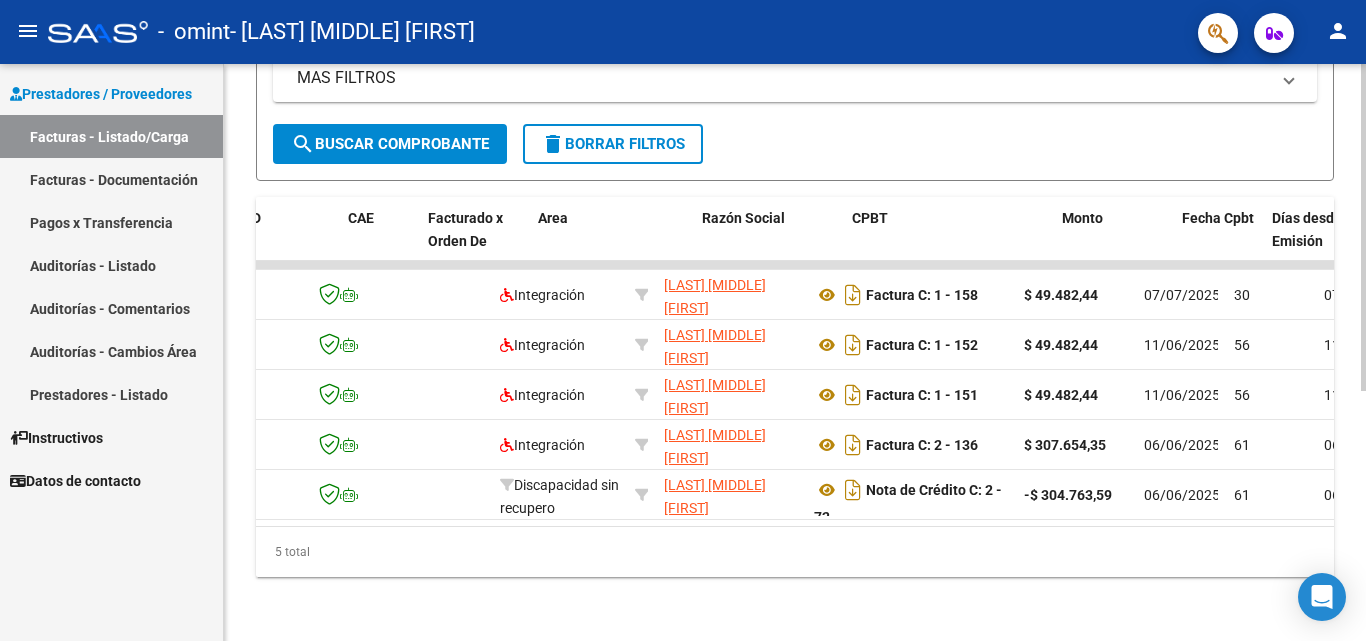 scroll, scrollTop: 0, scrollLeft: 240, axis: horizontal 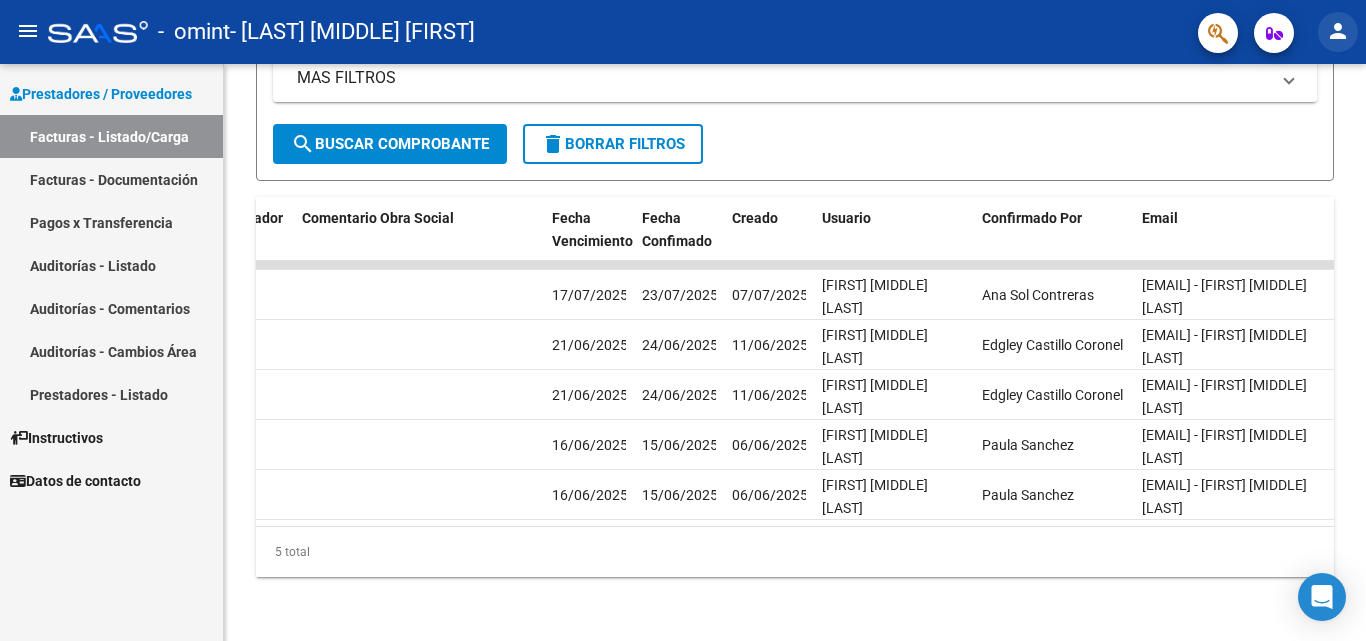 click on "person" 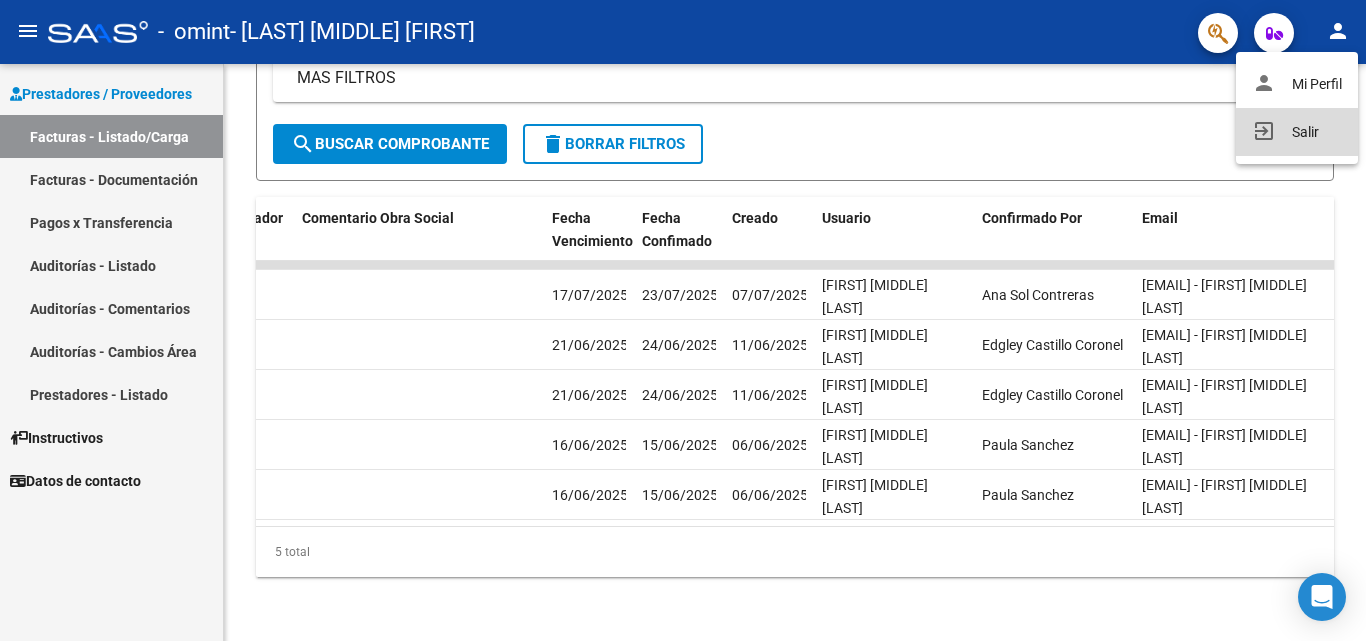 click on "exit_to_app  Salir" at bounding box center [1297, 132] 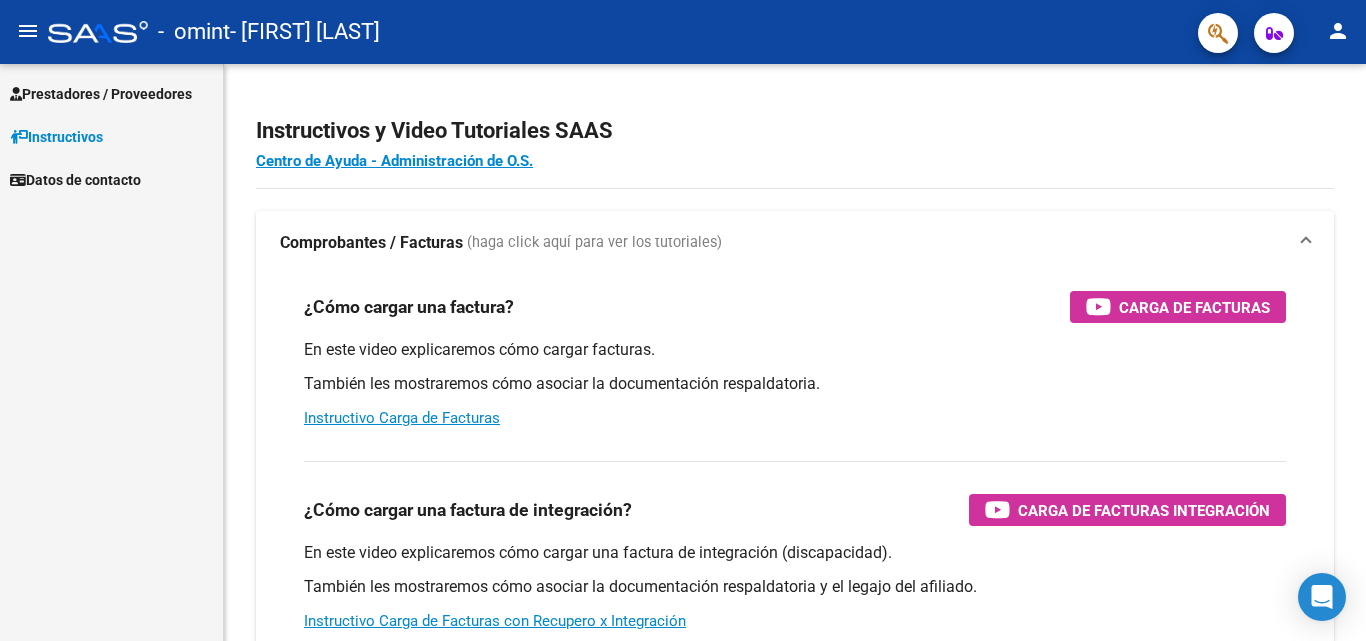 scroll, scrollTop: 0, scrollLeft: 0, axis: both 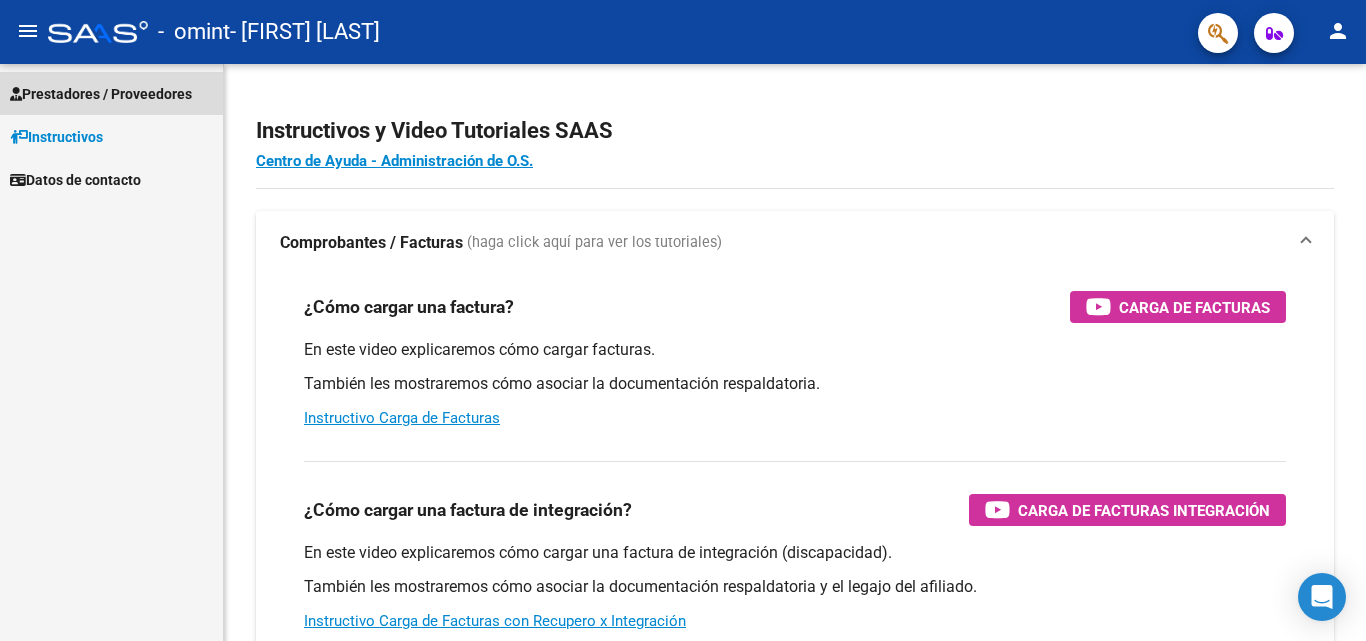 click on "Prestadores / Proveedores" at bounding box center [101, 94] 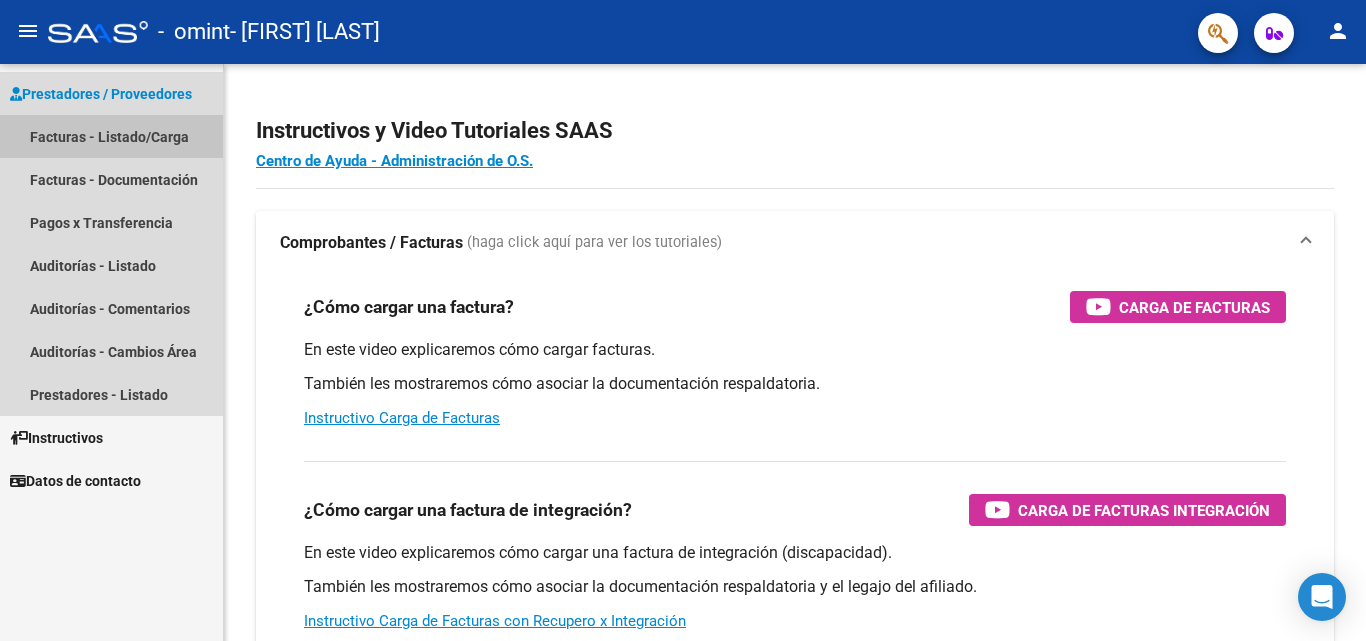 click on "Facturas - Listado/Carga" at bounding box center [111, 136] 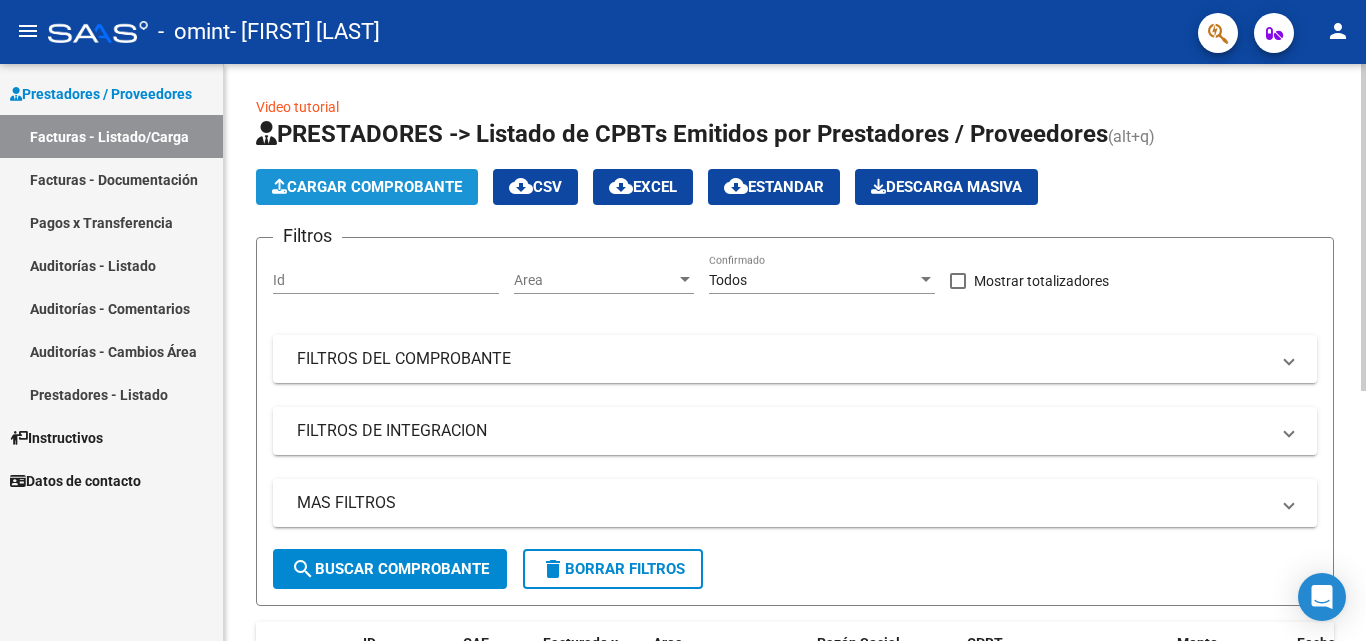 click on "Cargar Comprobante" 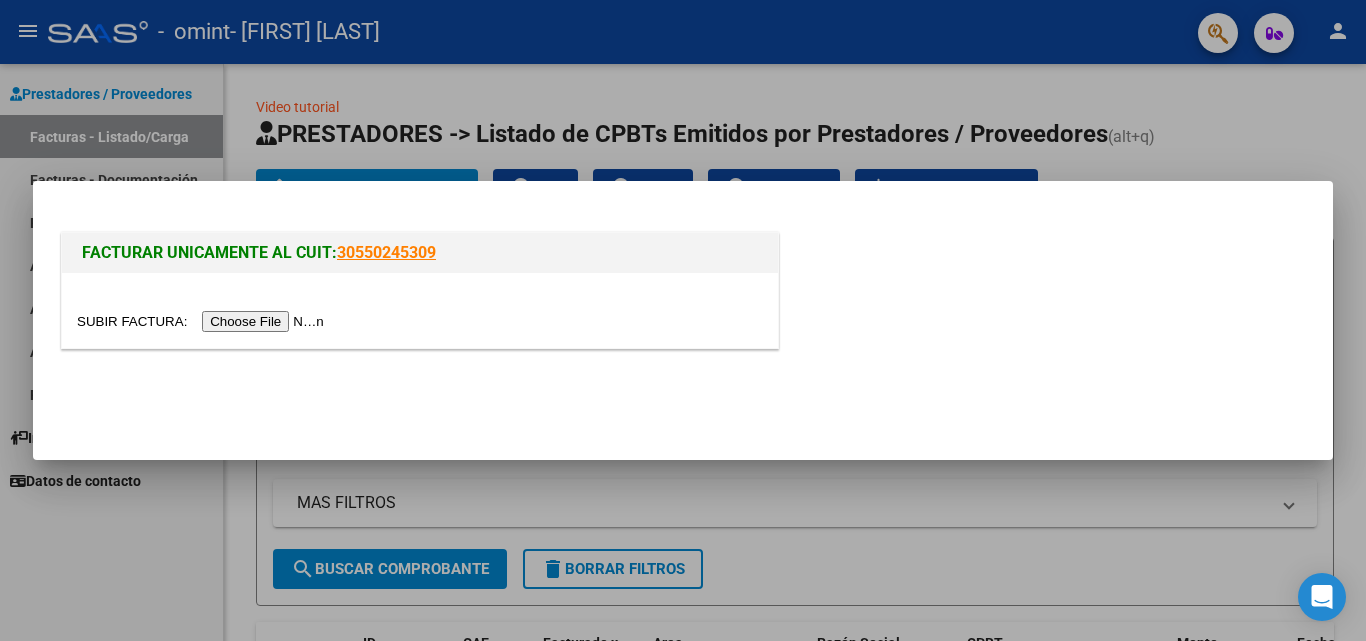 click at bounding box center (203, 321) 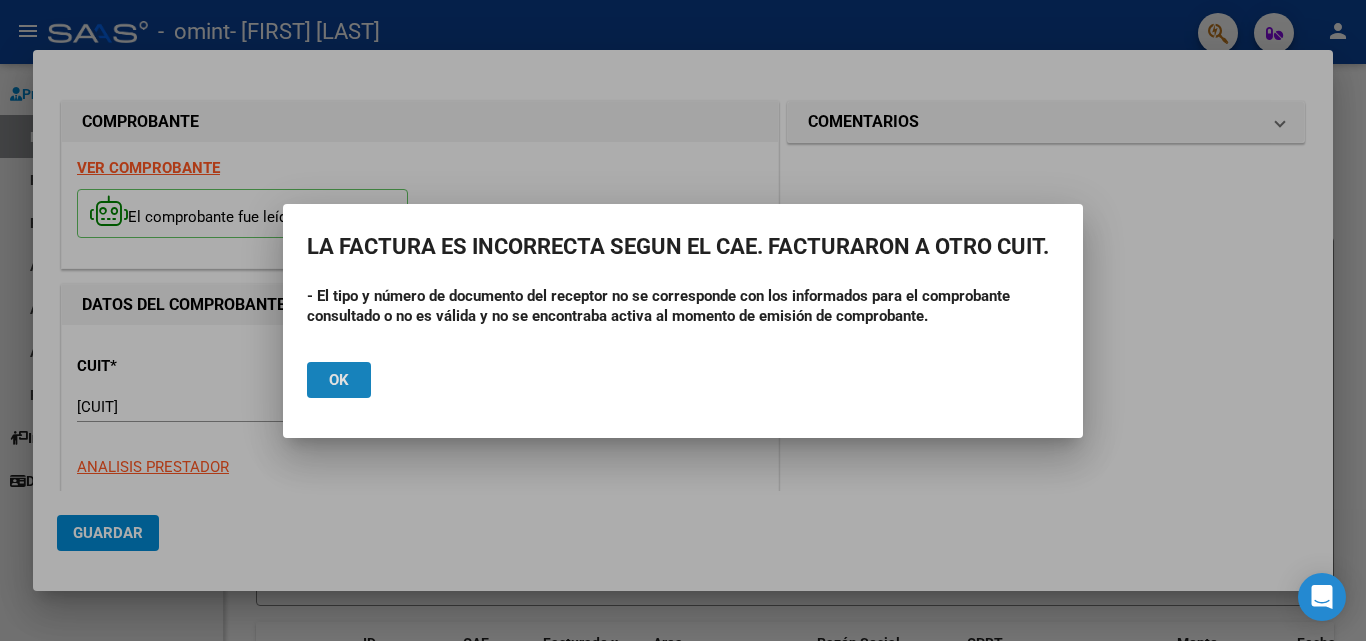 click on "Ok" 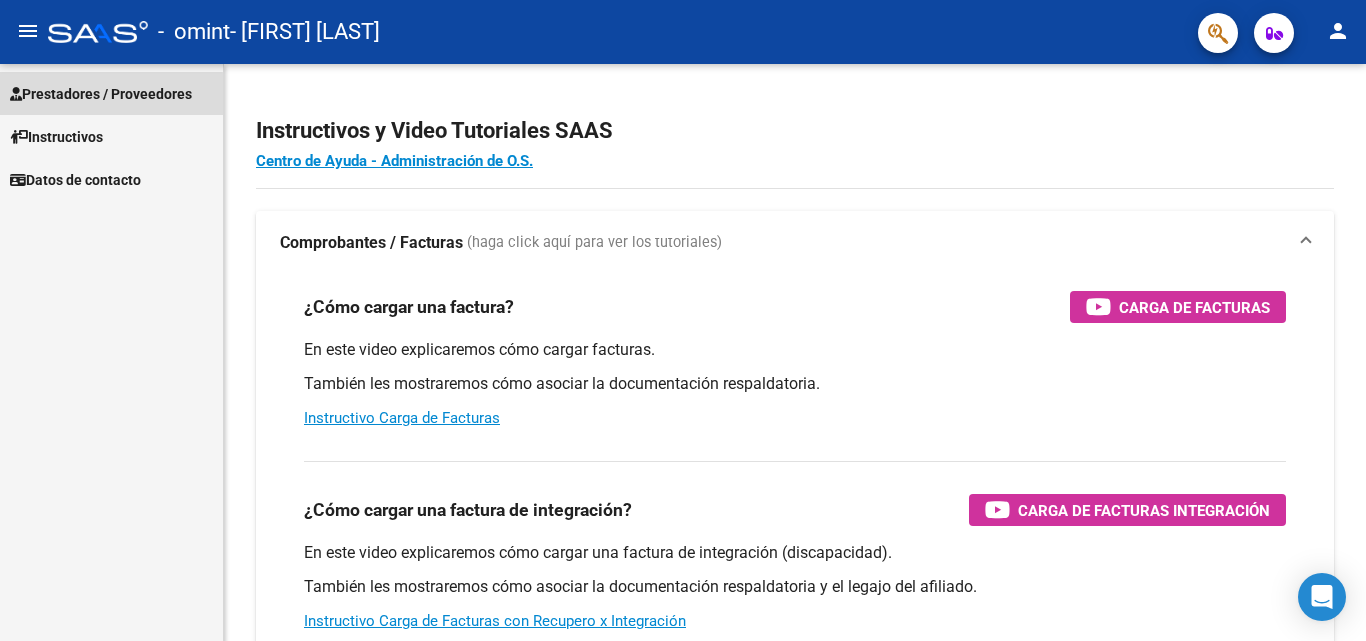 click on "Prestadores / Proveedores" at bounding box center (101, 94) 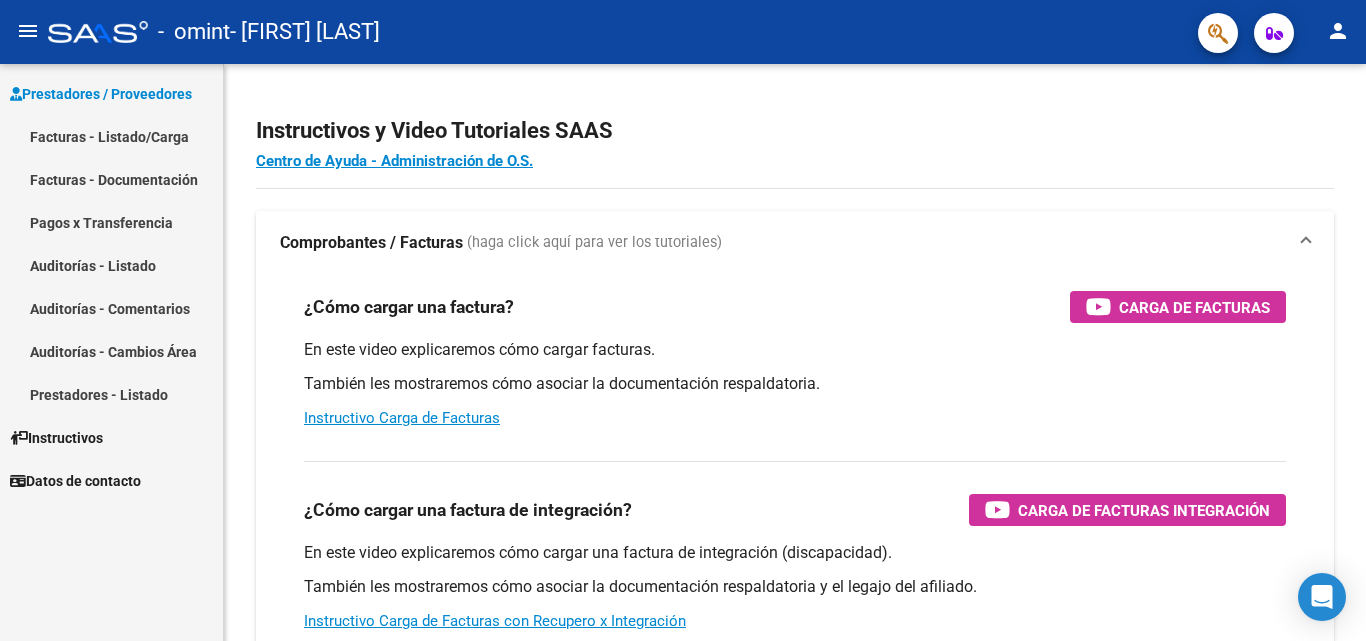 click on "Facturas - Listado/Carga" at bounding box center [111, 136] 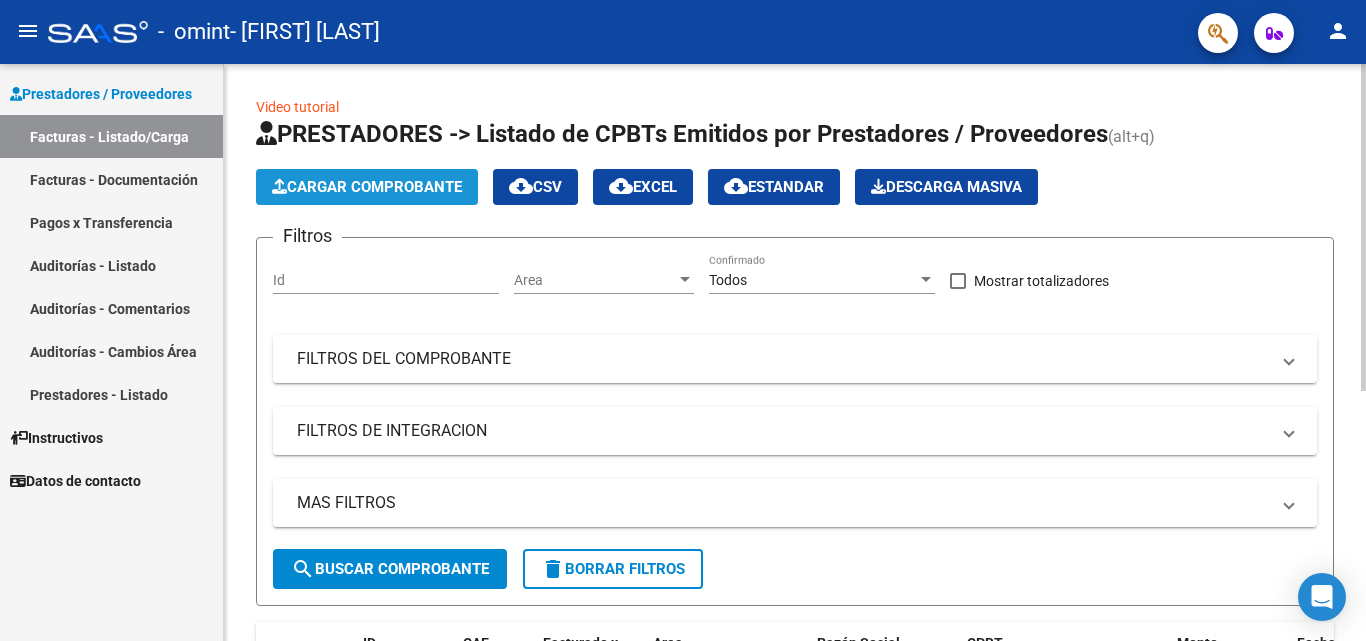 click on "Cargar Comprobante" 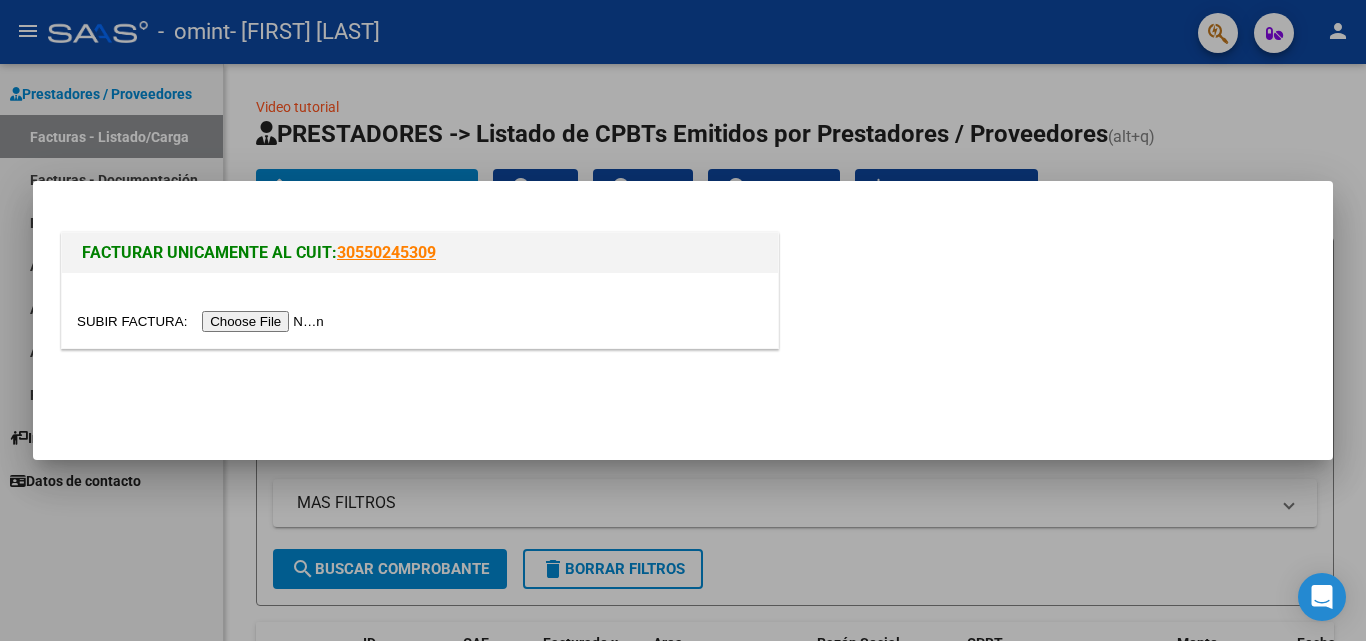click at bounding box center (203, 321) 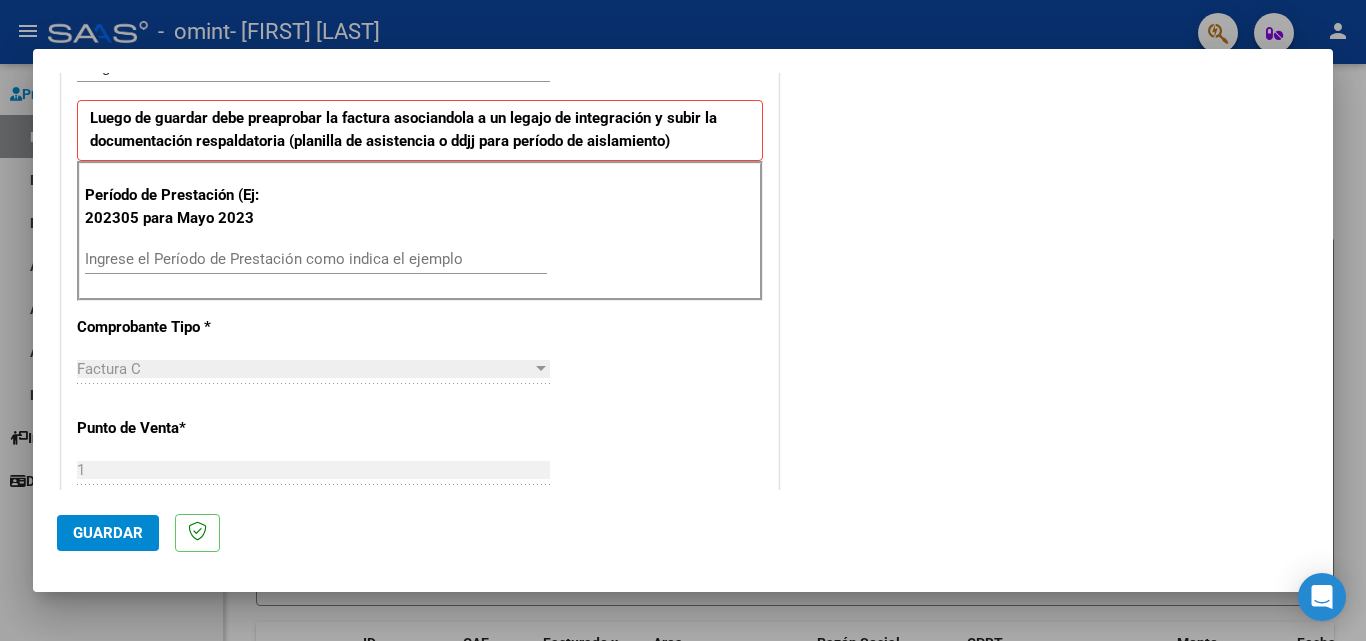 scroll, scrollTop: 533, scrollLeft: 0, axis: vertical 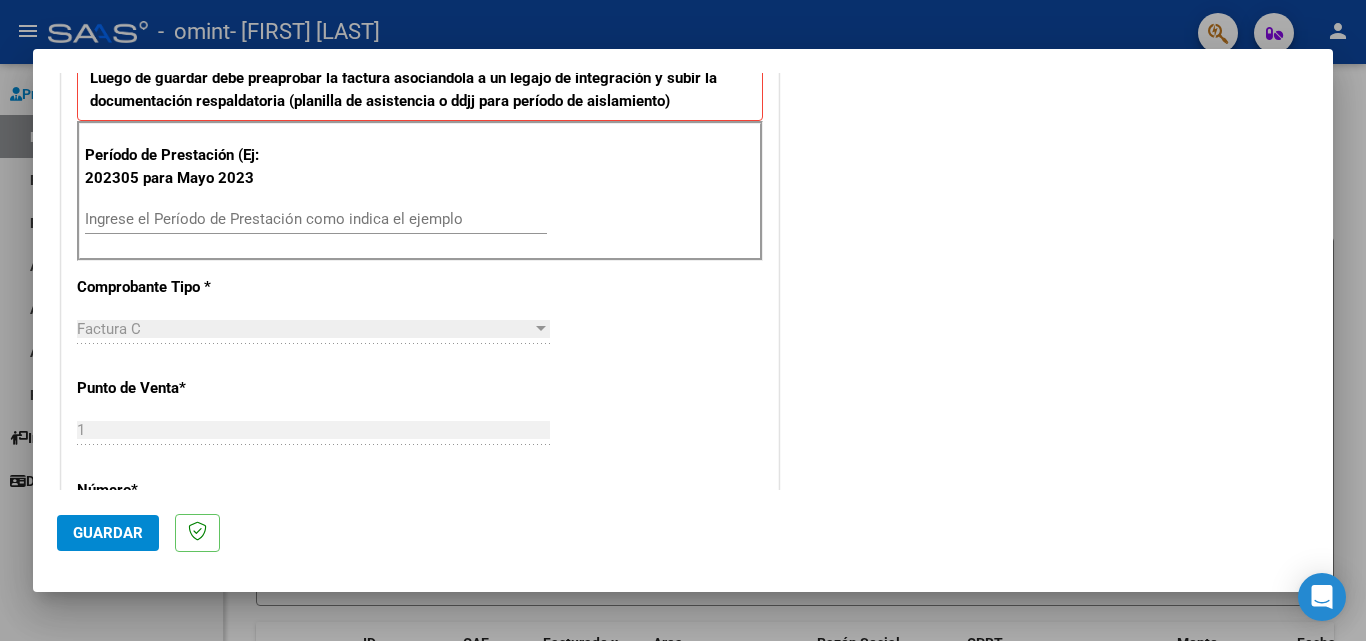 click on "Ingrese el Período de Prestación como indica el ejemplo" at bounding box center (316, 219) 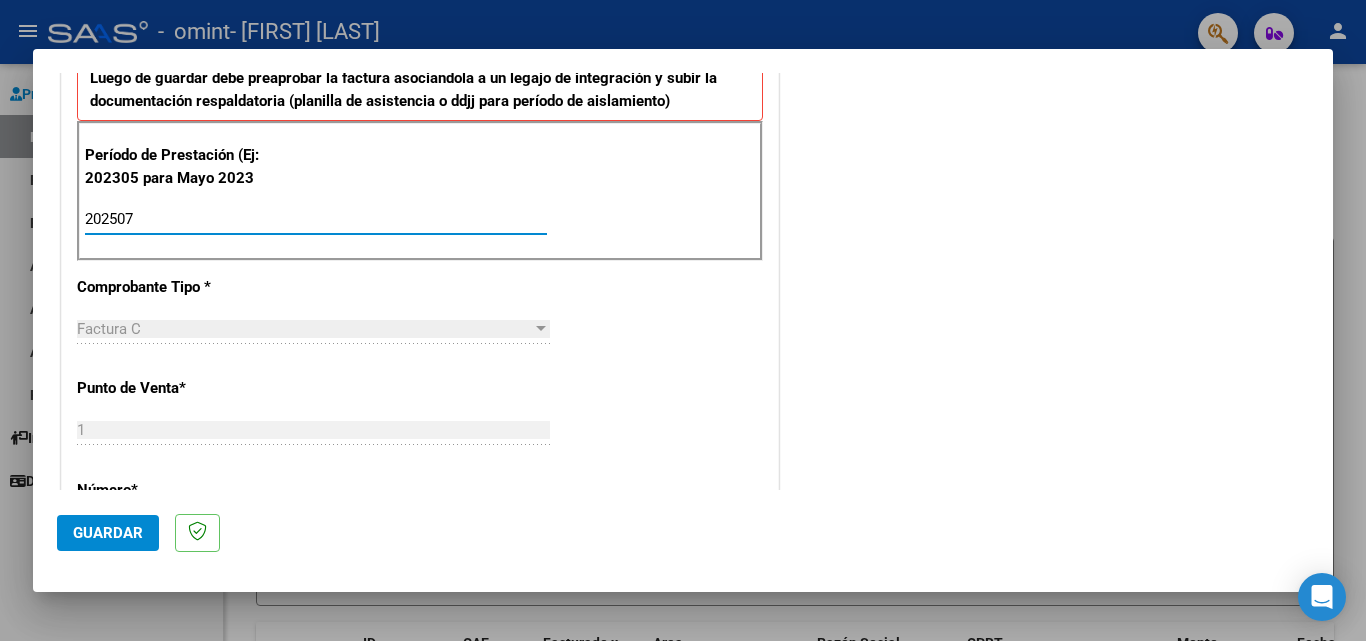 type on "202507" 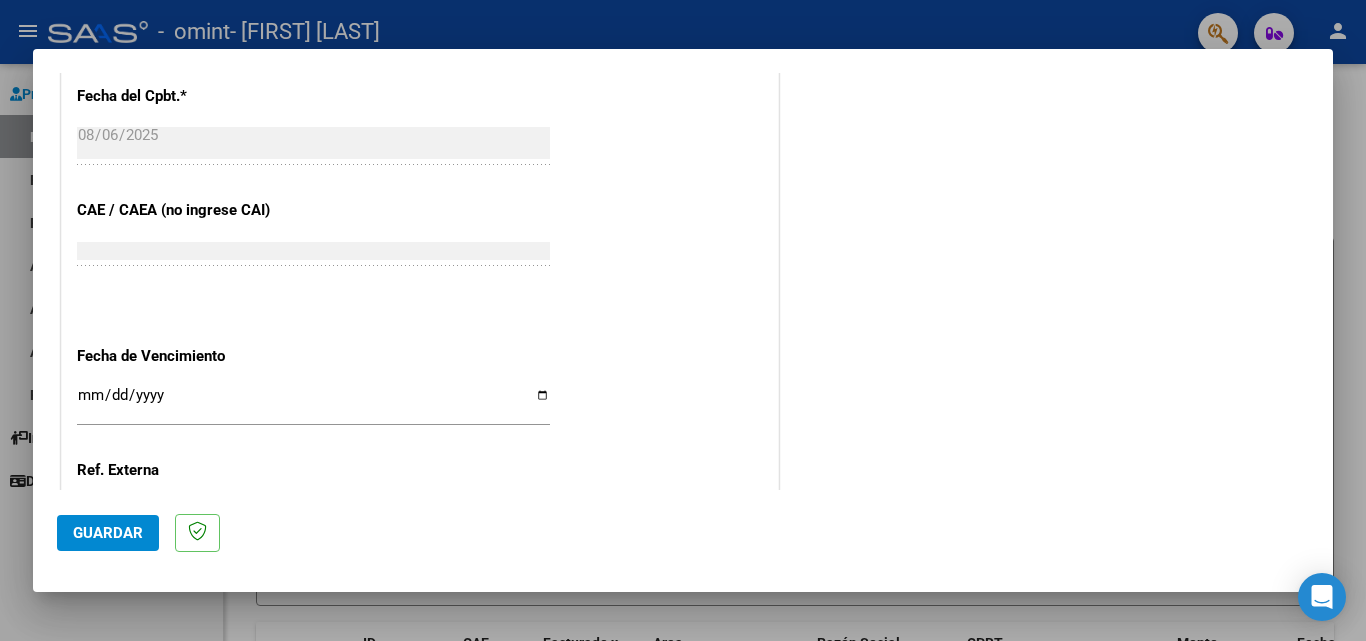 scroll, scrollTop: 1138, scrollLeft: 0, axis: vertical 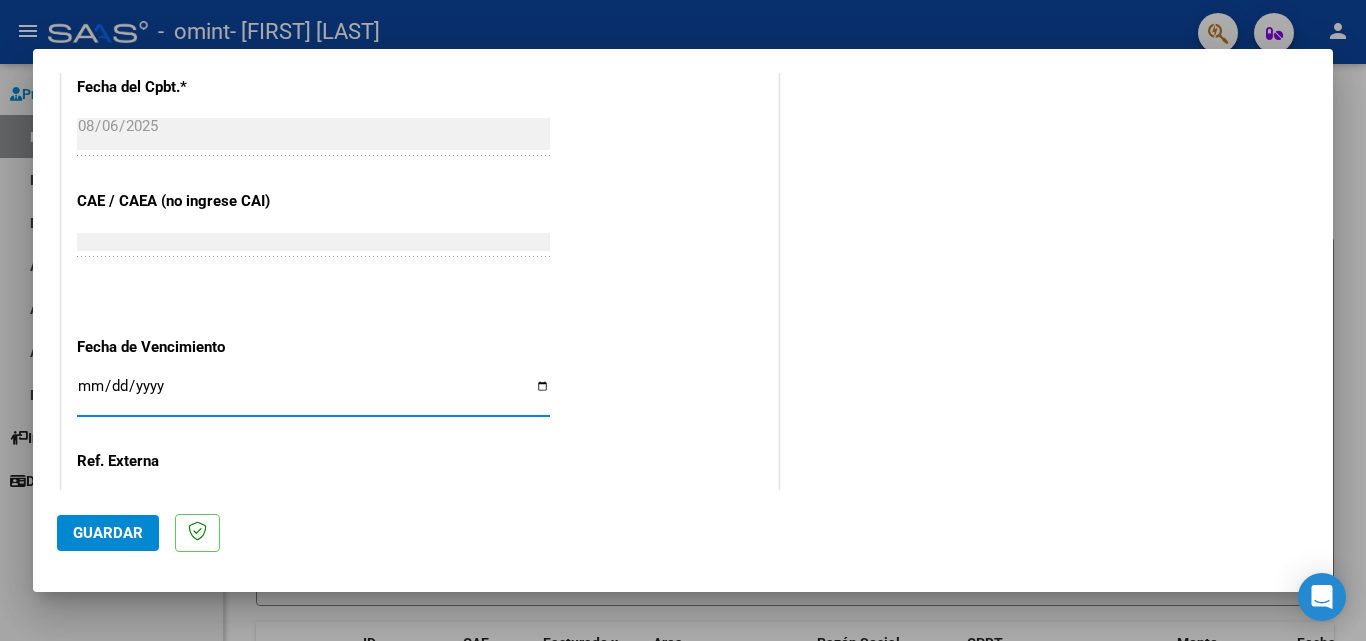 click on "Ingresar la fecha" at bounding box center (313, 394) 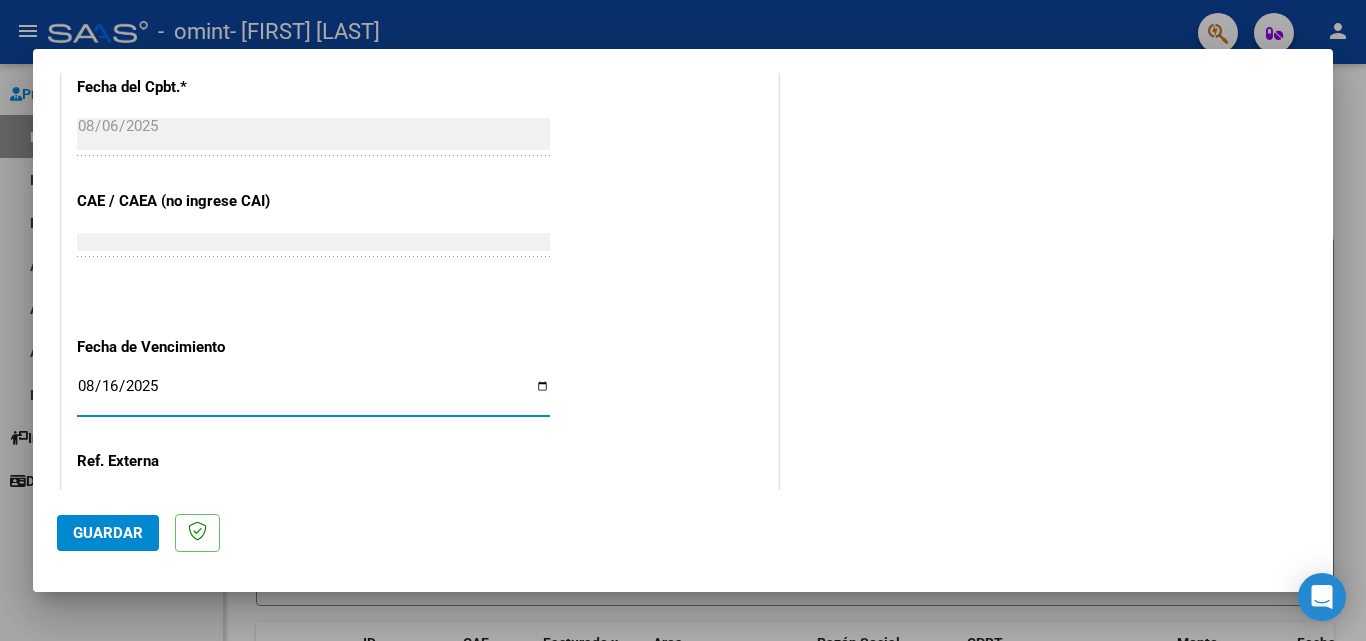 type on "2025-08-16" 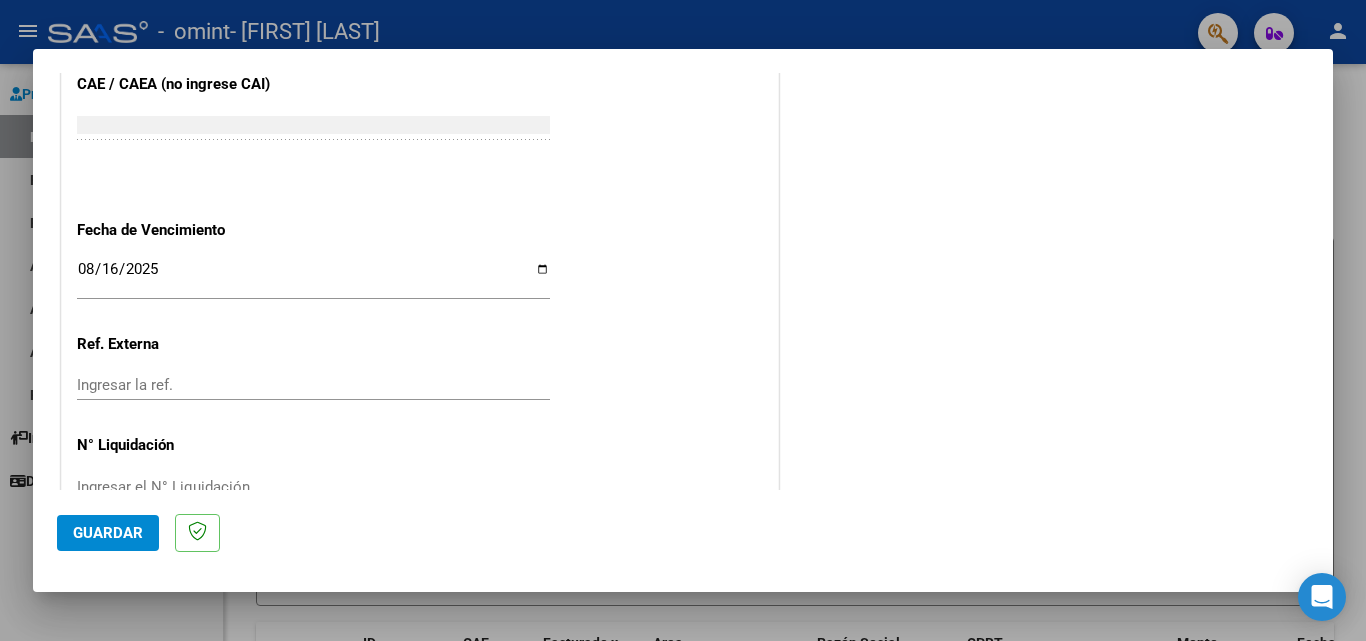 scroll, scrollTop: 1305, scrollLeft: 0, axis: vertical 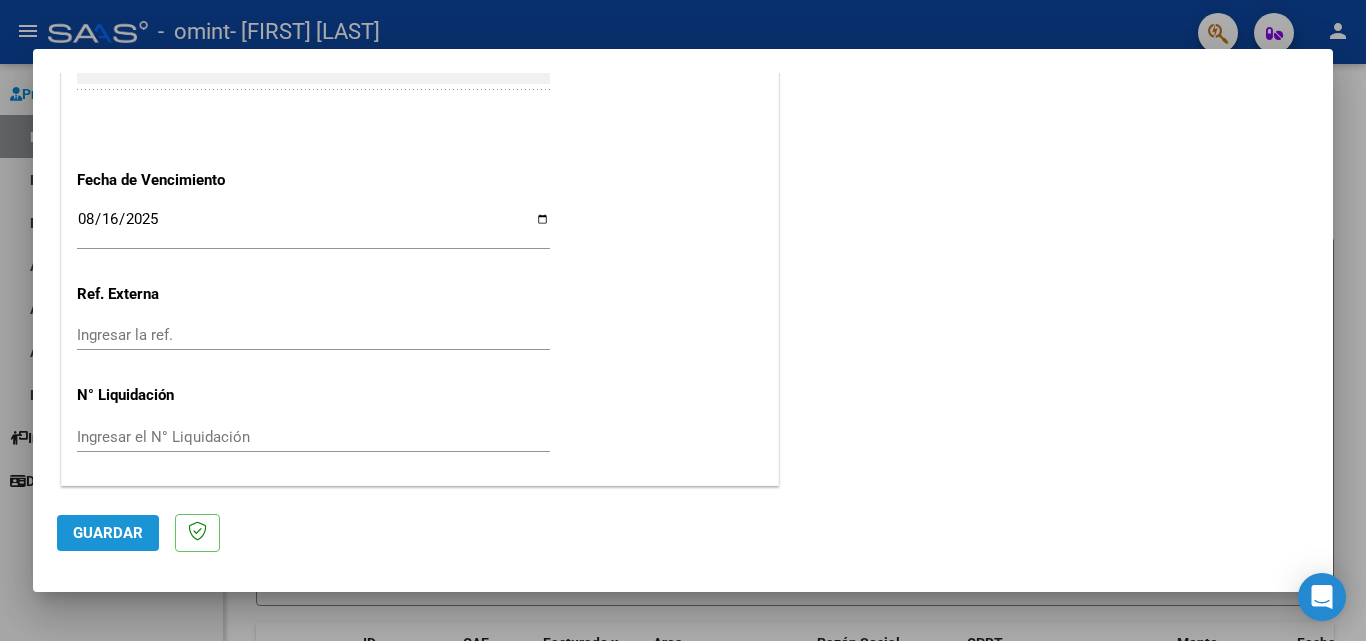 click on "Guardar" 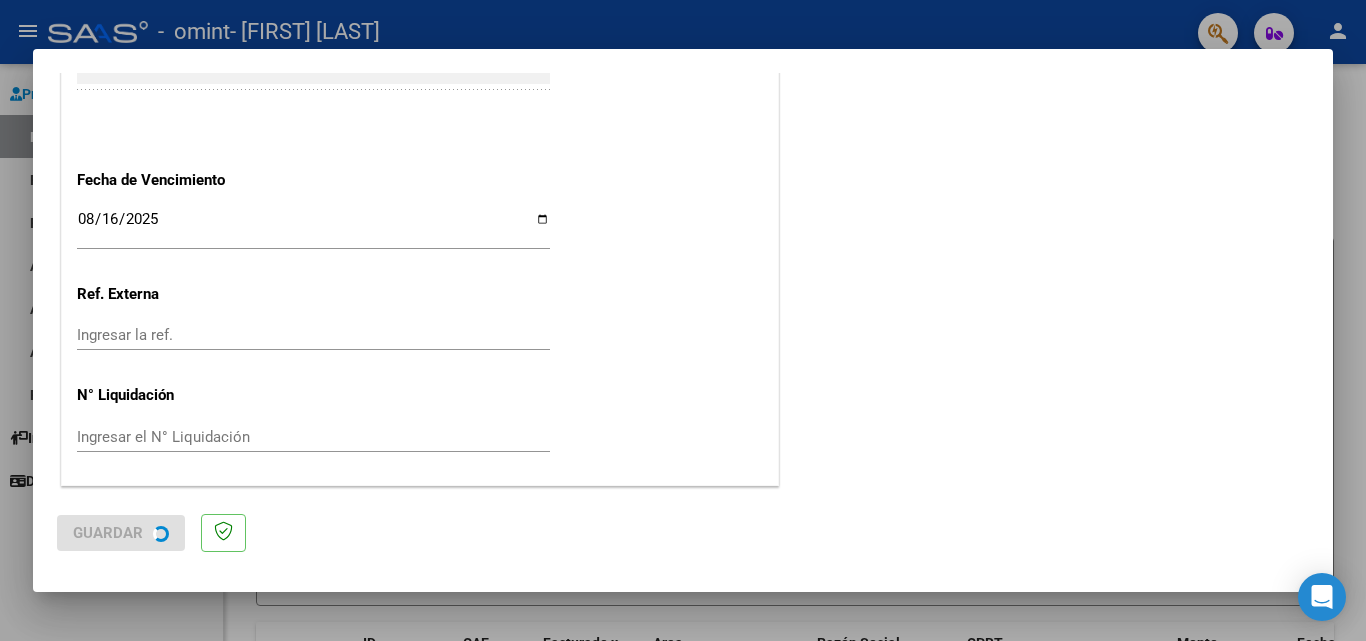 scroll, scrollTop: 0, scrollLeft: 0, axis: both 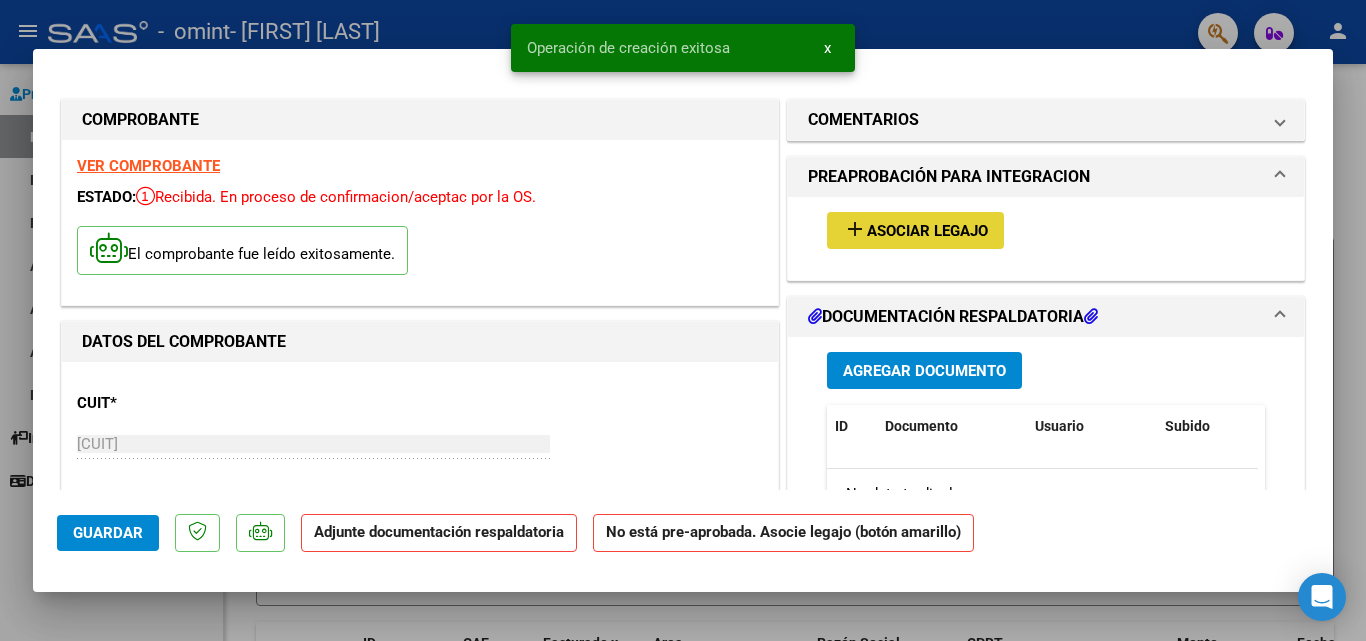 click on "Asociar Legajo" at bounding box center (927, 231) 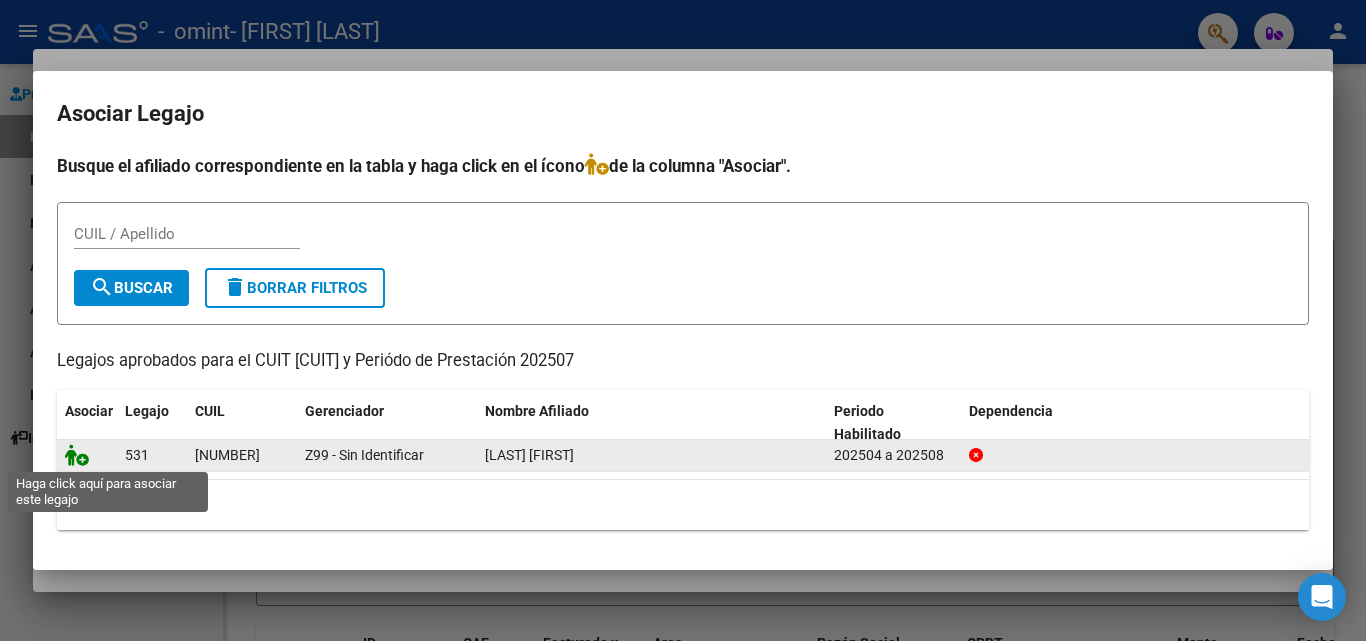click 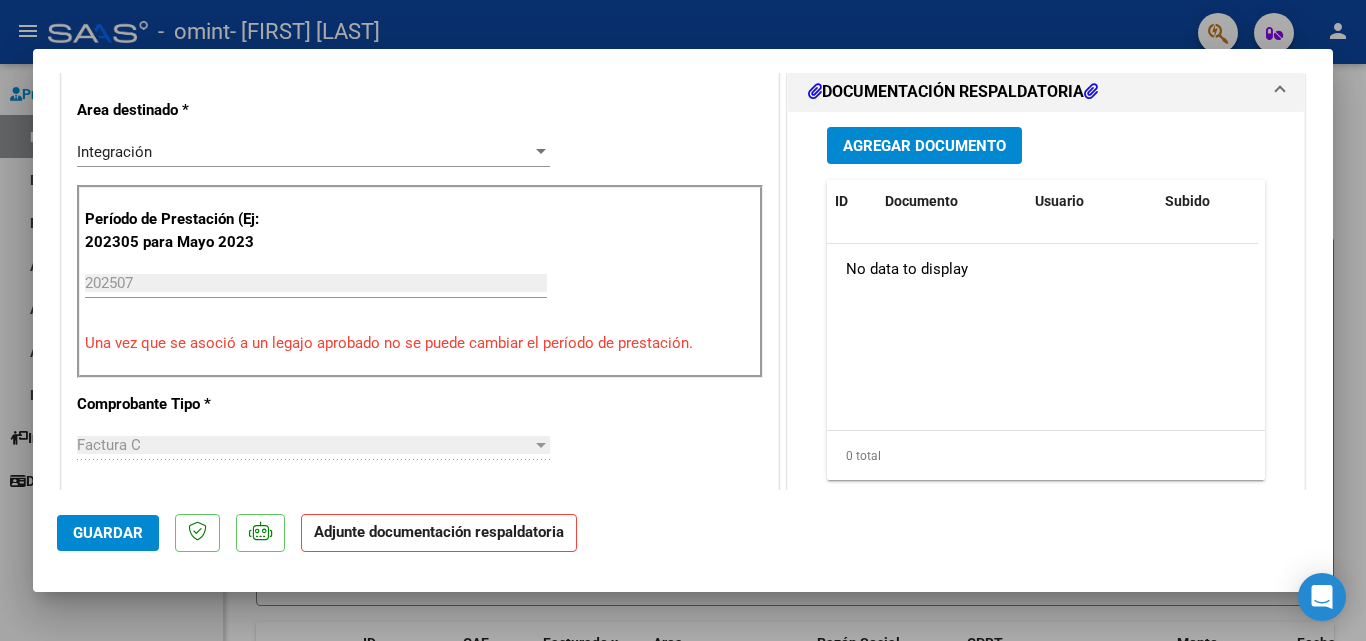 scroll, scrollTop: 513, scrollLeft: 0, axis: vertical 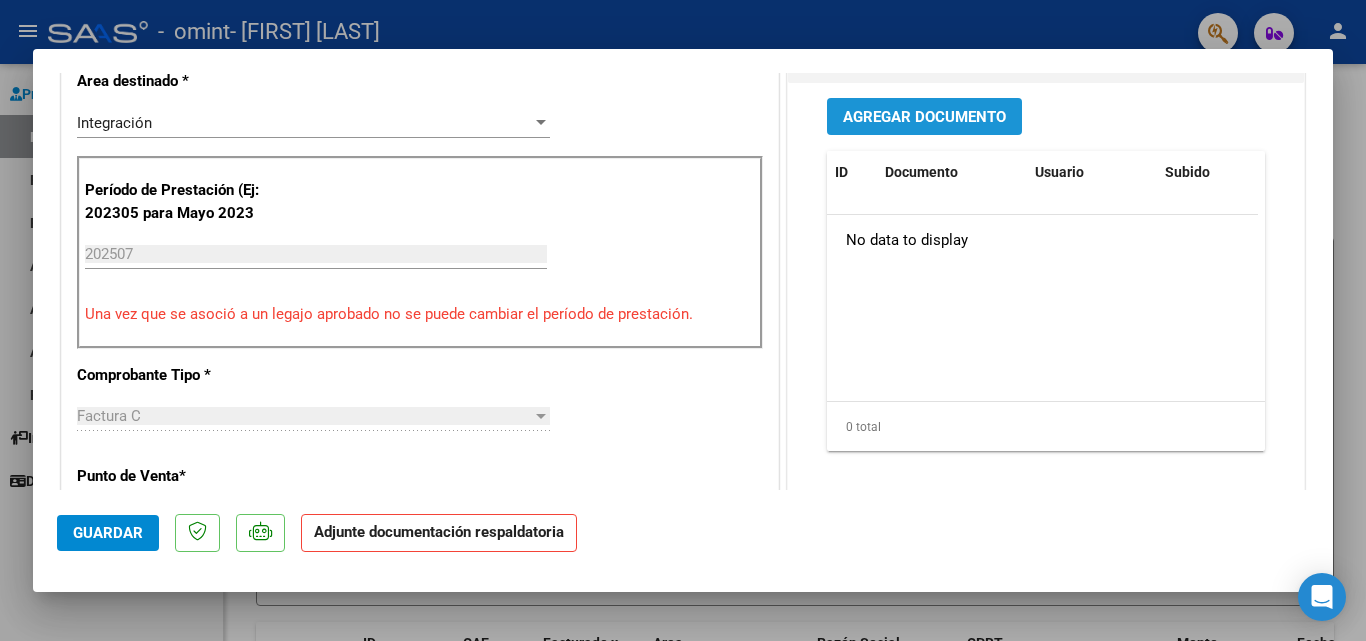 click on "Agregar Documento" at bounding box center [924, 117] 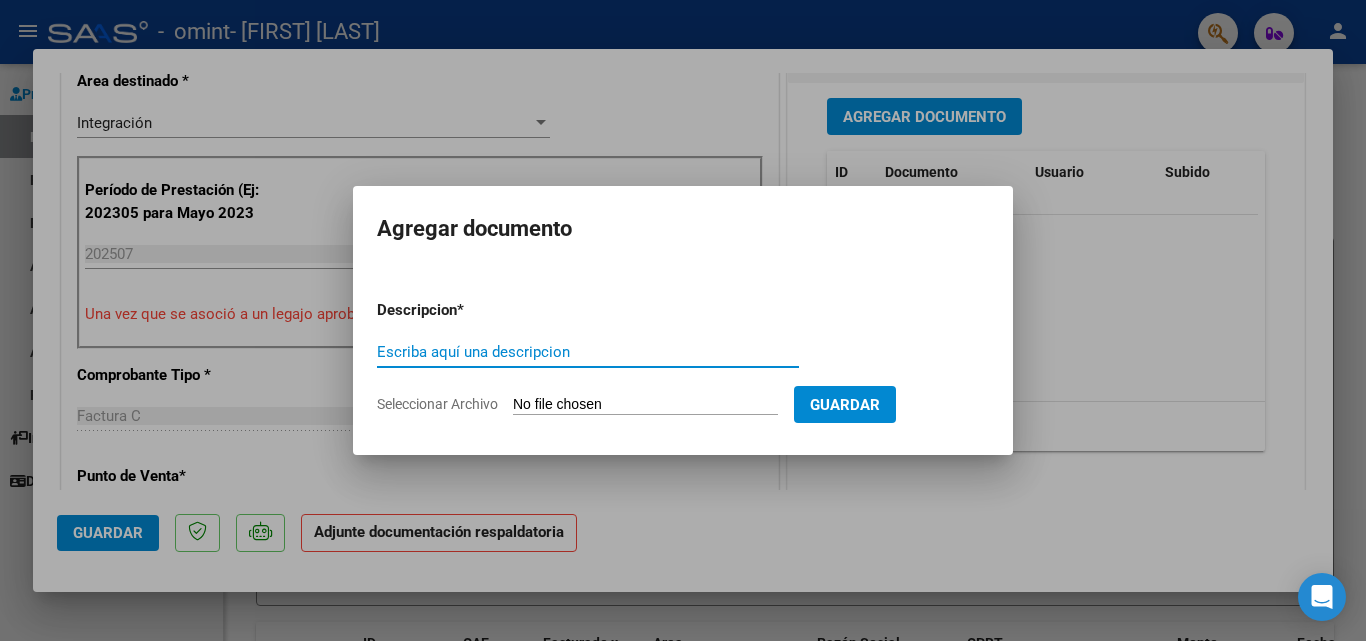 click on "Escriba aquí una descripcion" at bounding box center [588, 352] 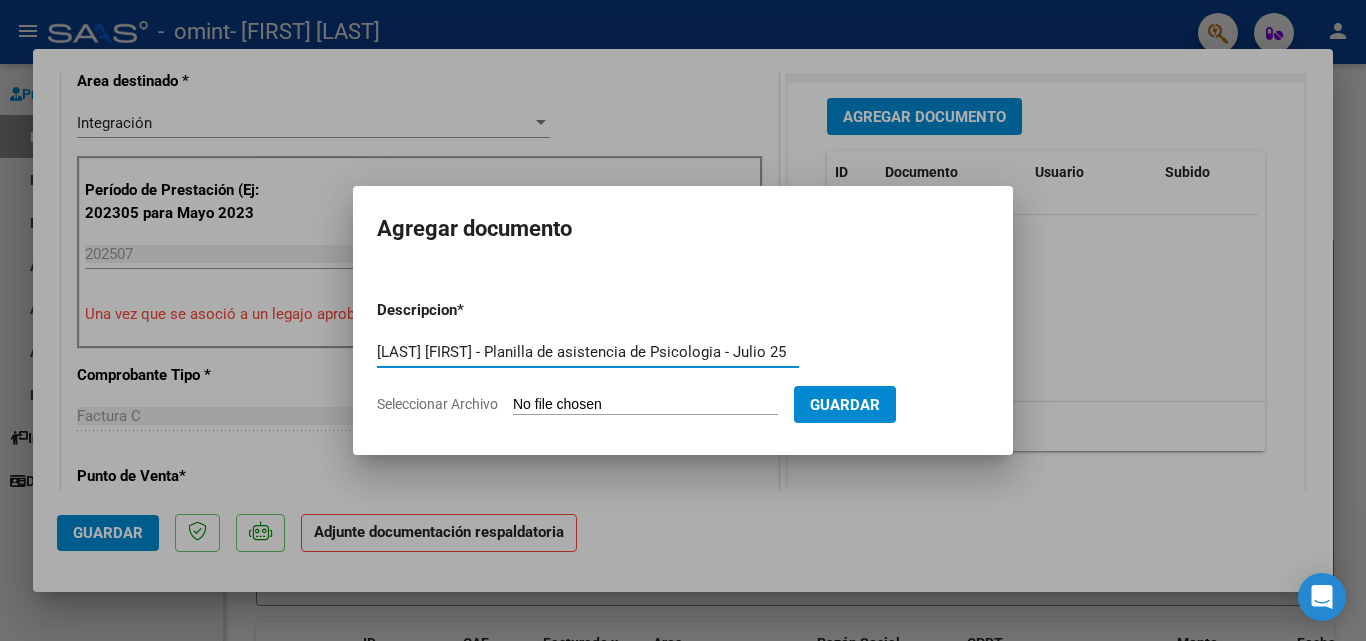 scroll, scrollTop: 0, scrollLeft: 8, axis: horizontal 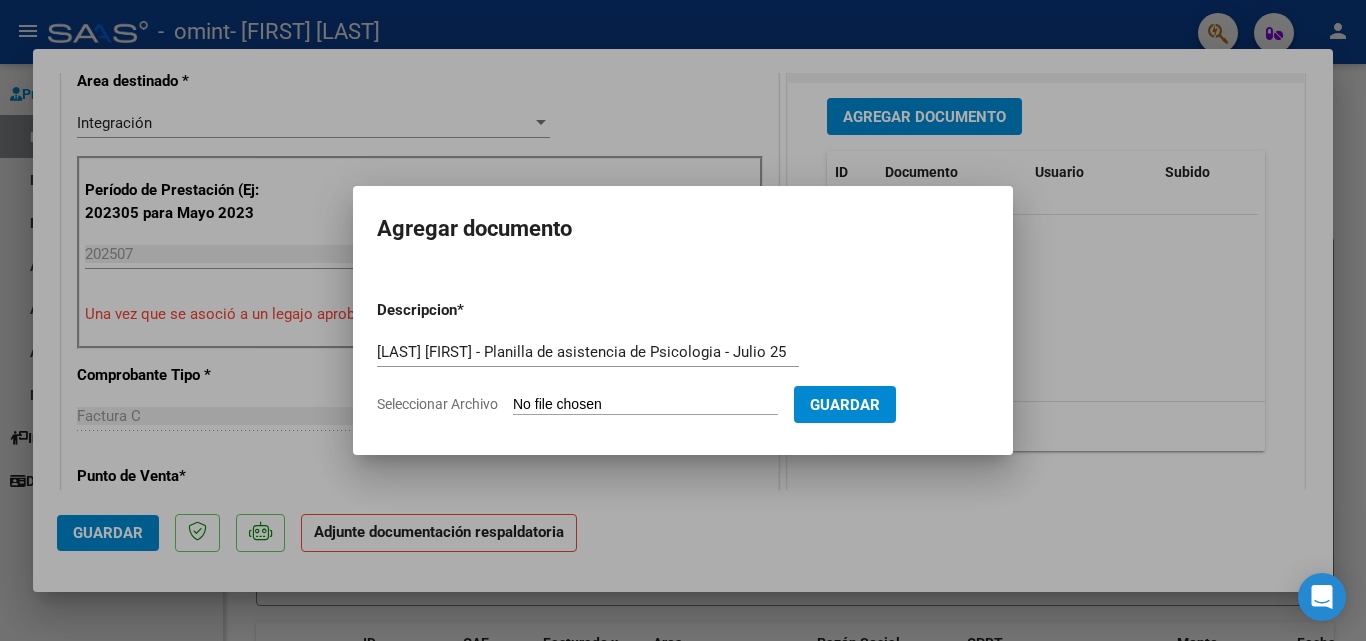 click on "Seleccionar Archivo" at bounding box center (645, 405) 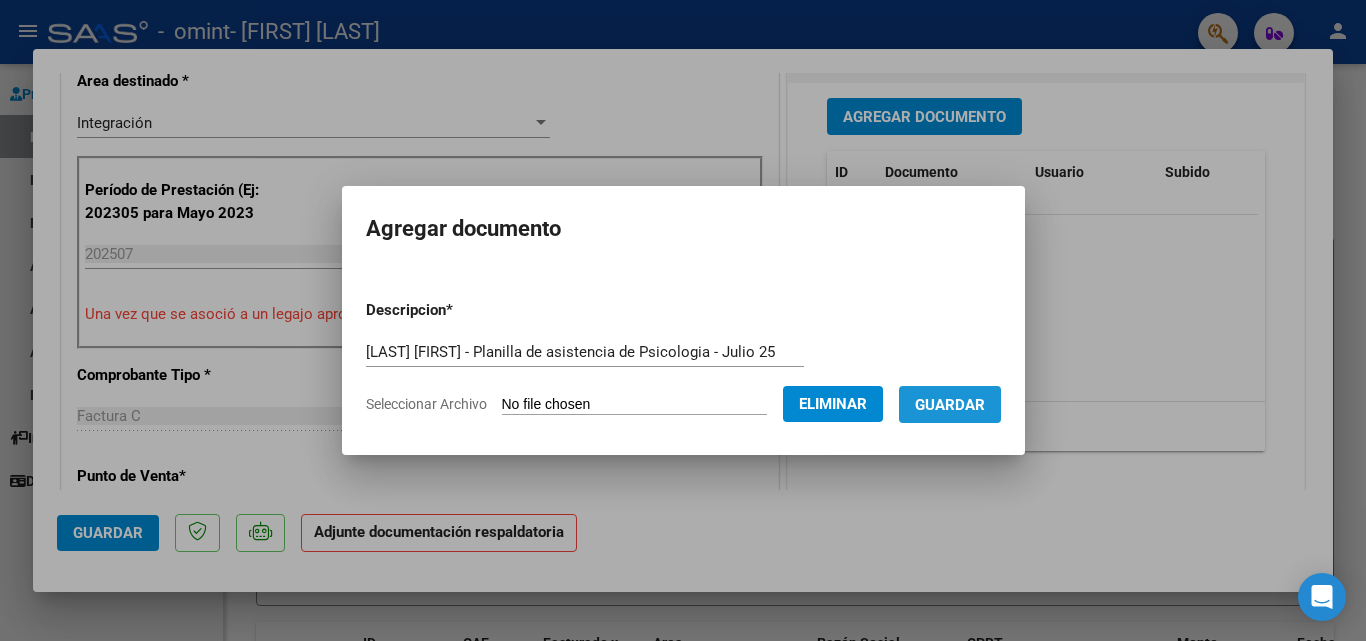 click on "Guardar" at bounding box center (950, 405) 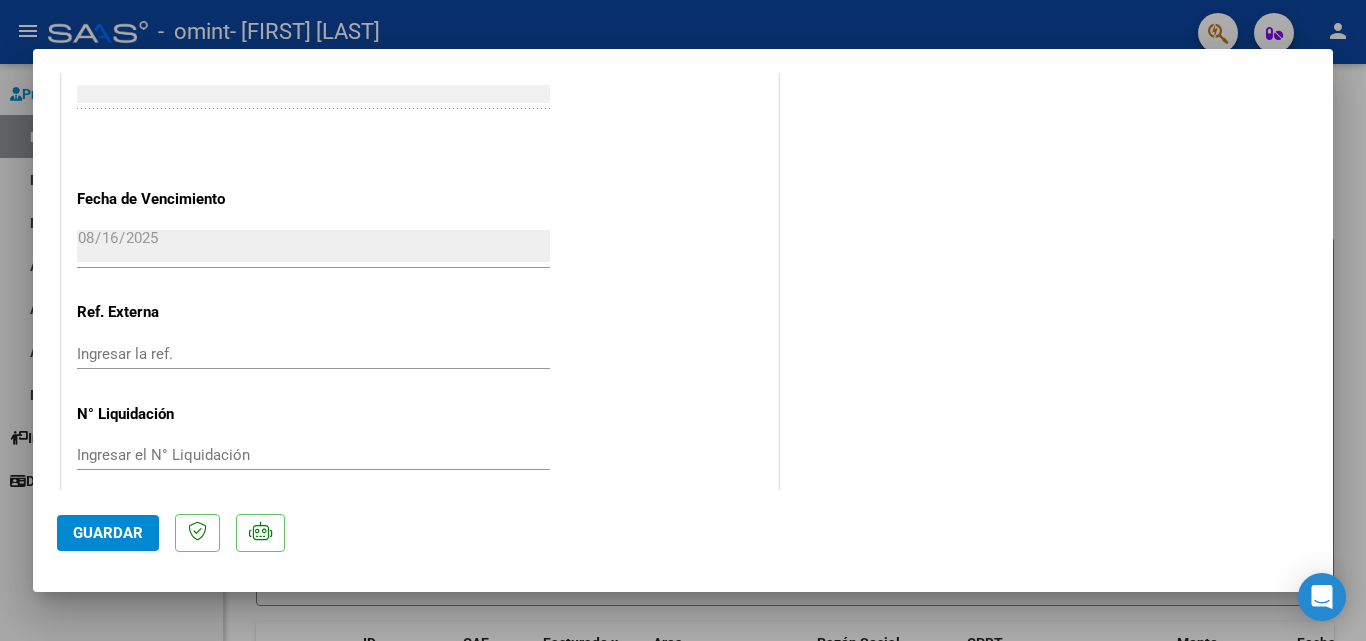 scroll, scrollTop: 1373, scrollLeft: 0, axis: vertical 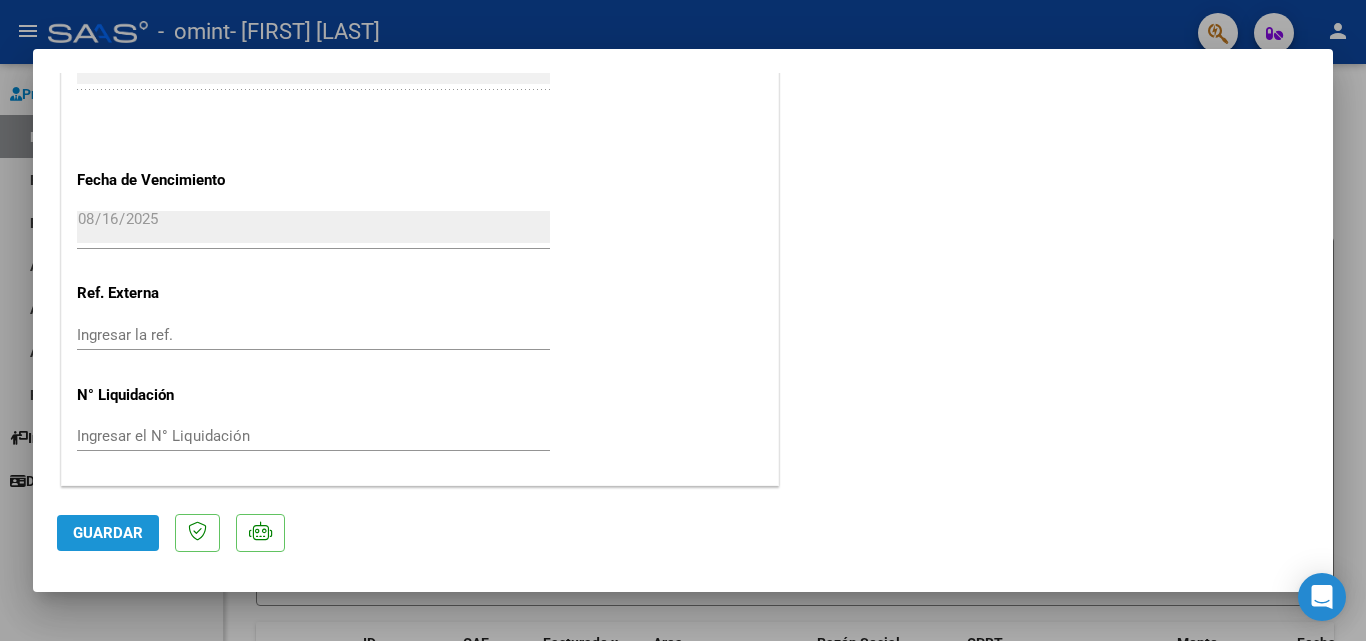 click on "Guardar" 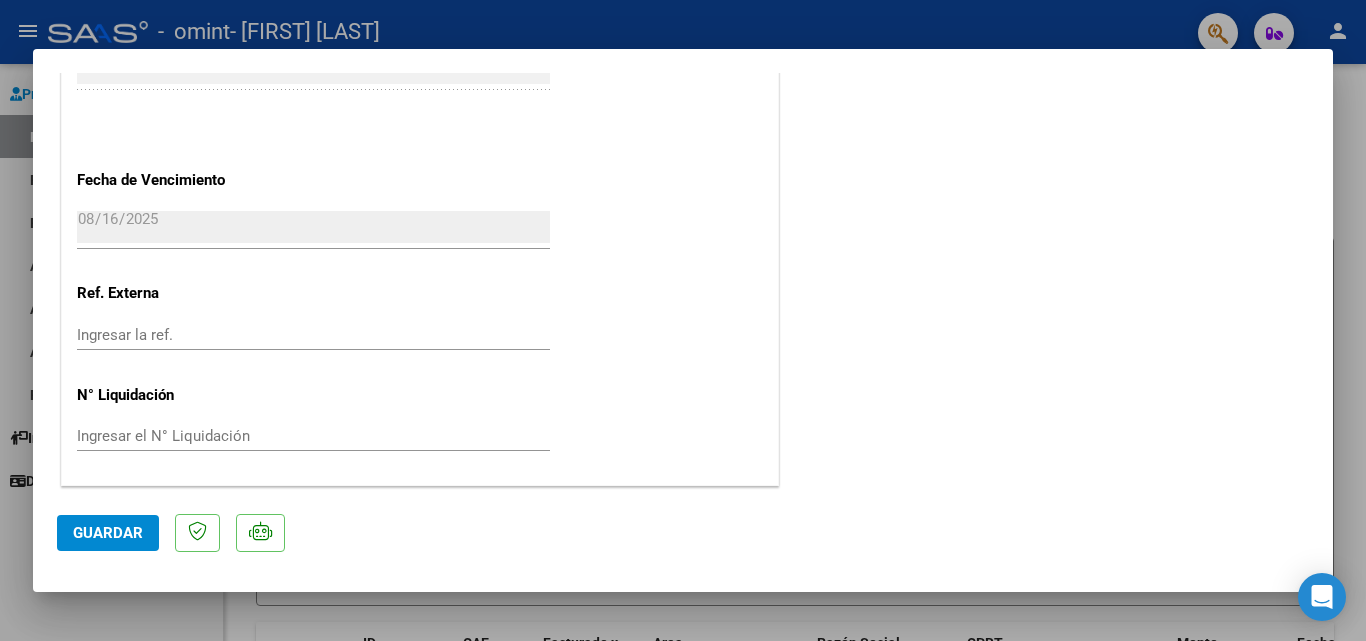 click at bounding box center (683, 320) 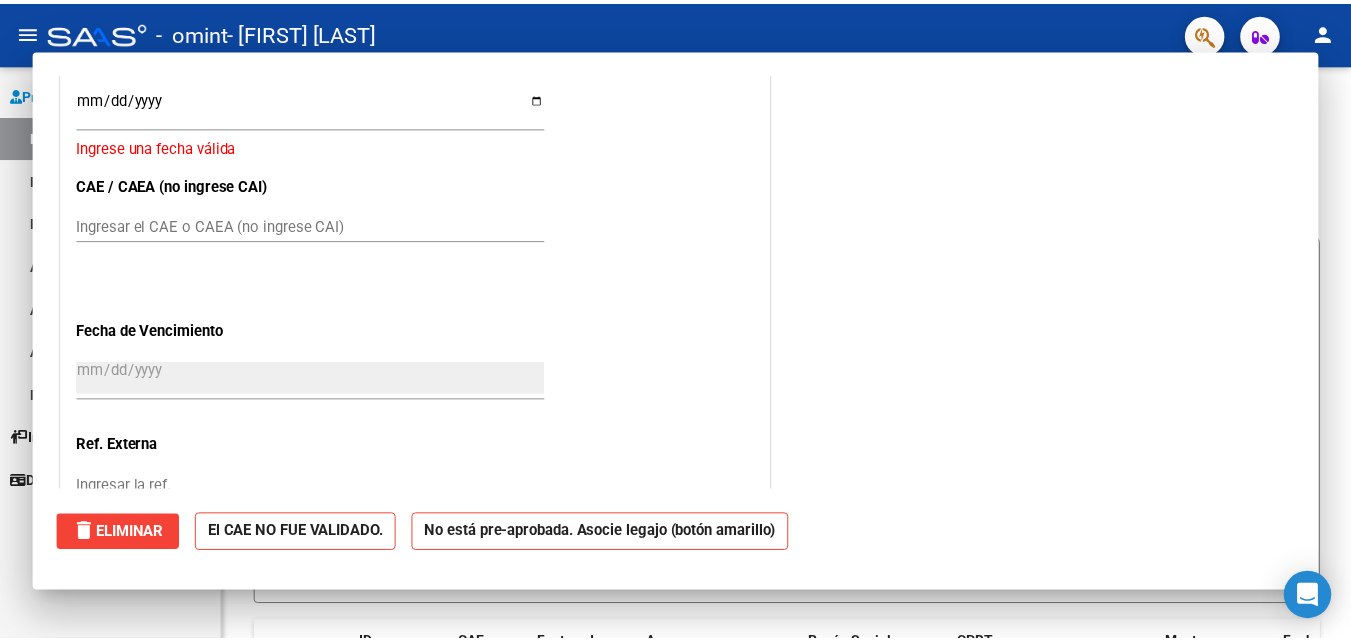 scroll, scrollTop: 0, scrollLeft: 0, axis: both 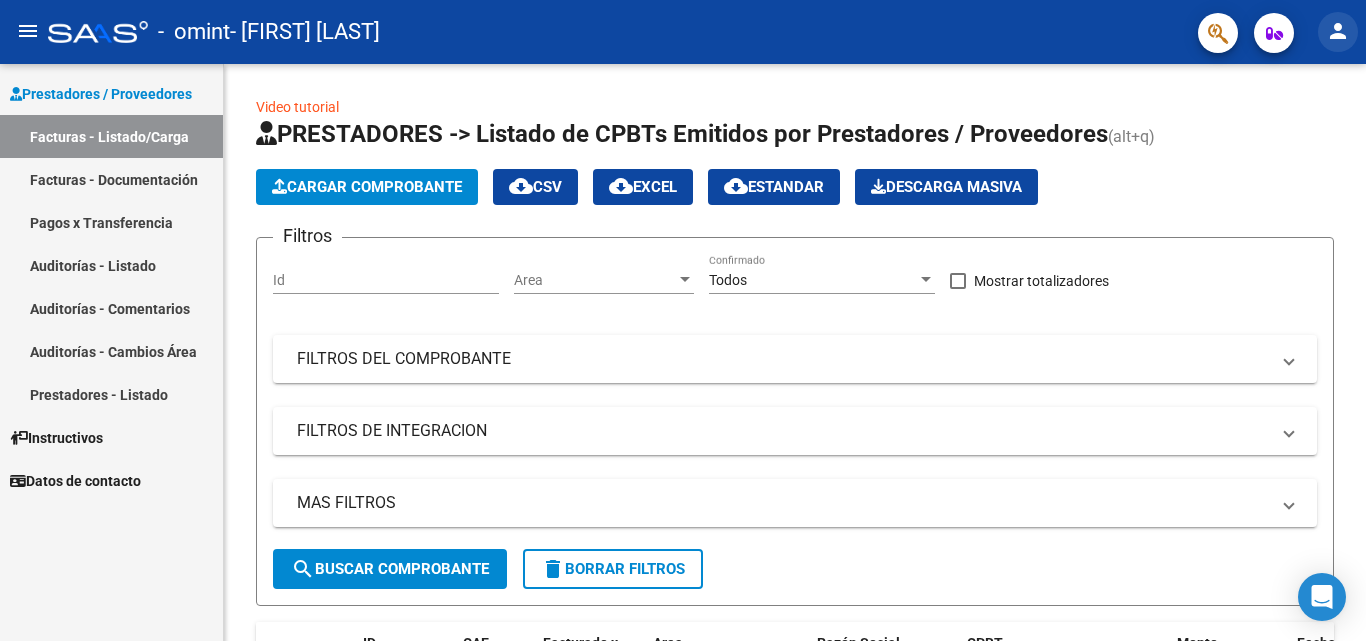 click on "person" 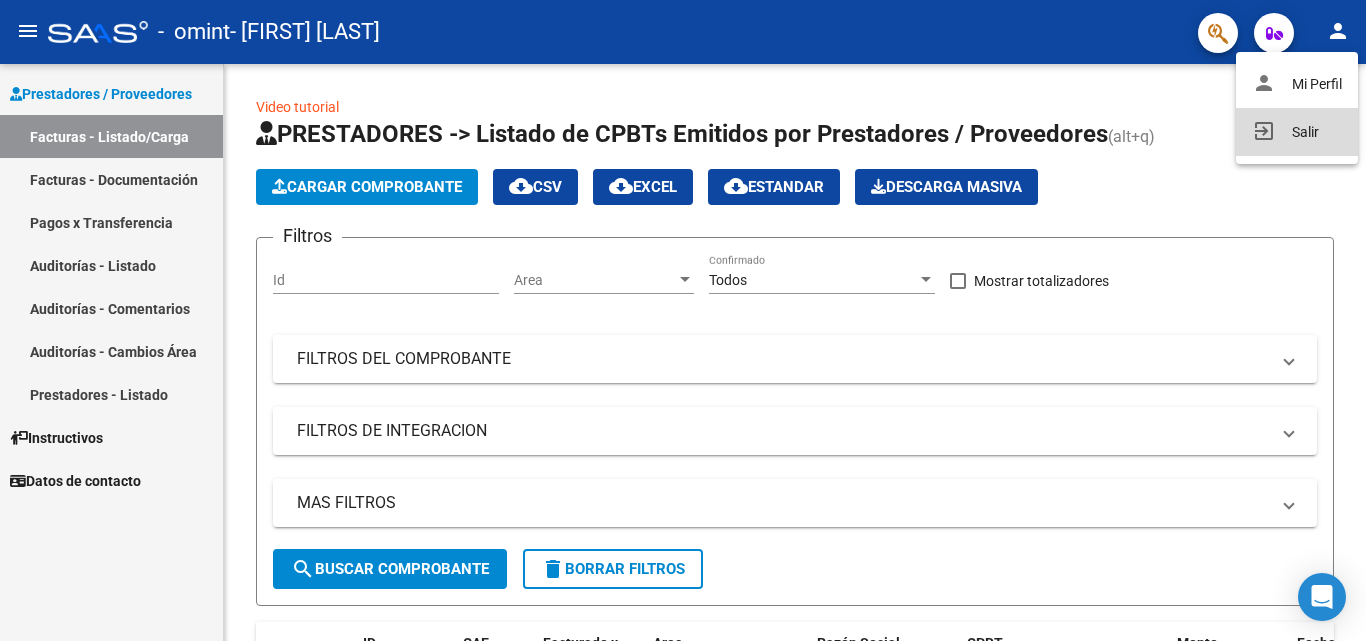 click on "exit_to_app  Salir" at bounding box center [1297, 132] 